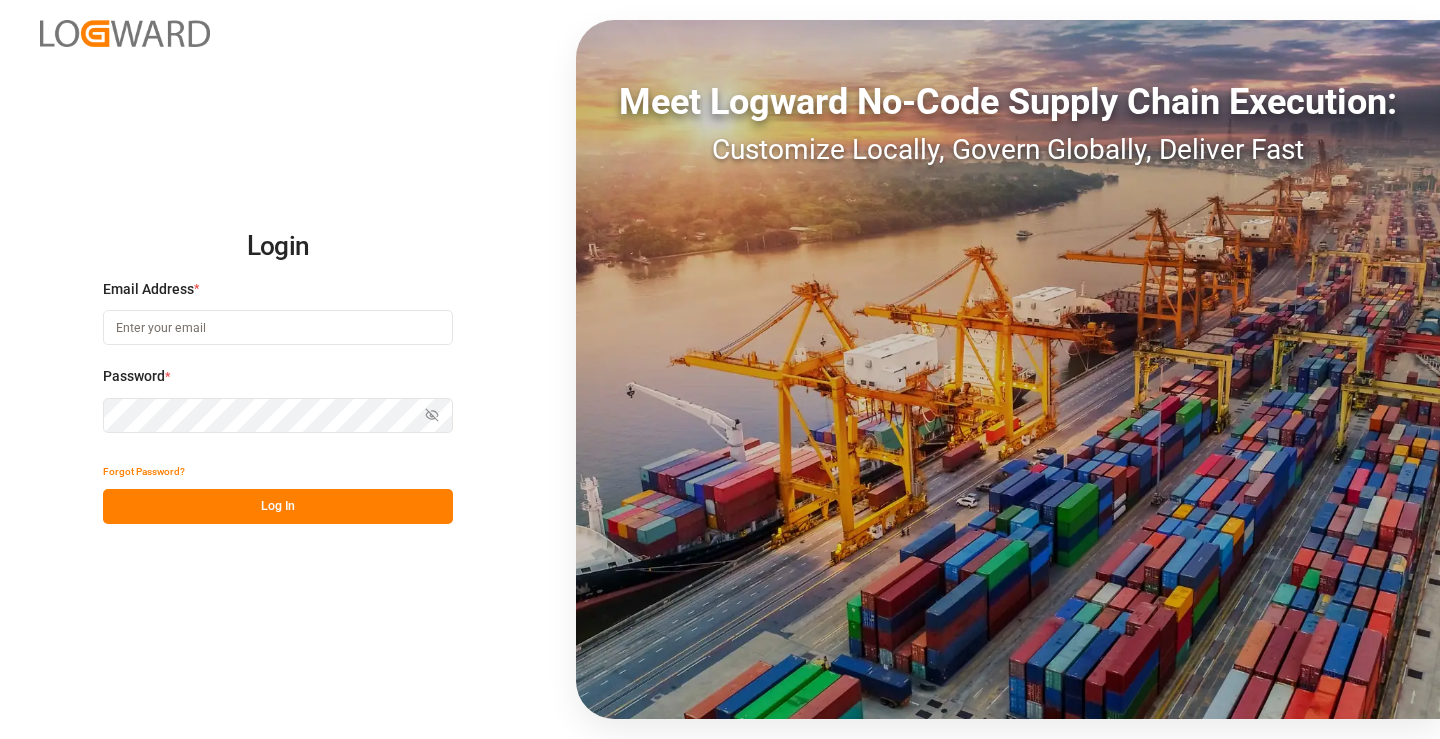 scroll, scrollTop: 0, scrollLeft: 0, axis: both 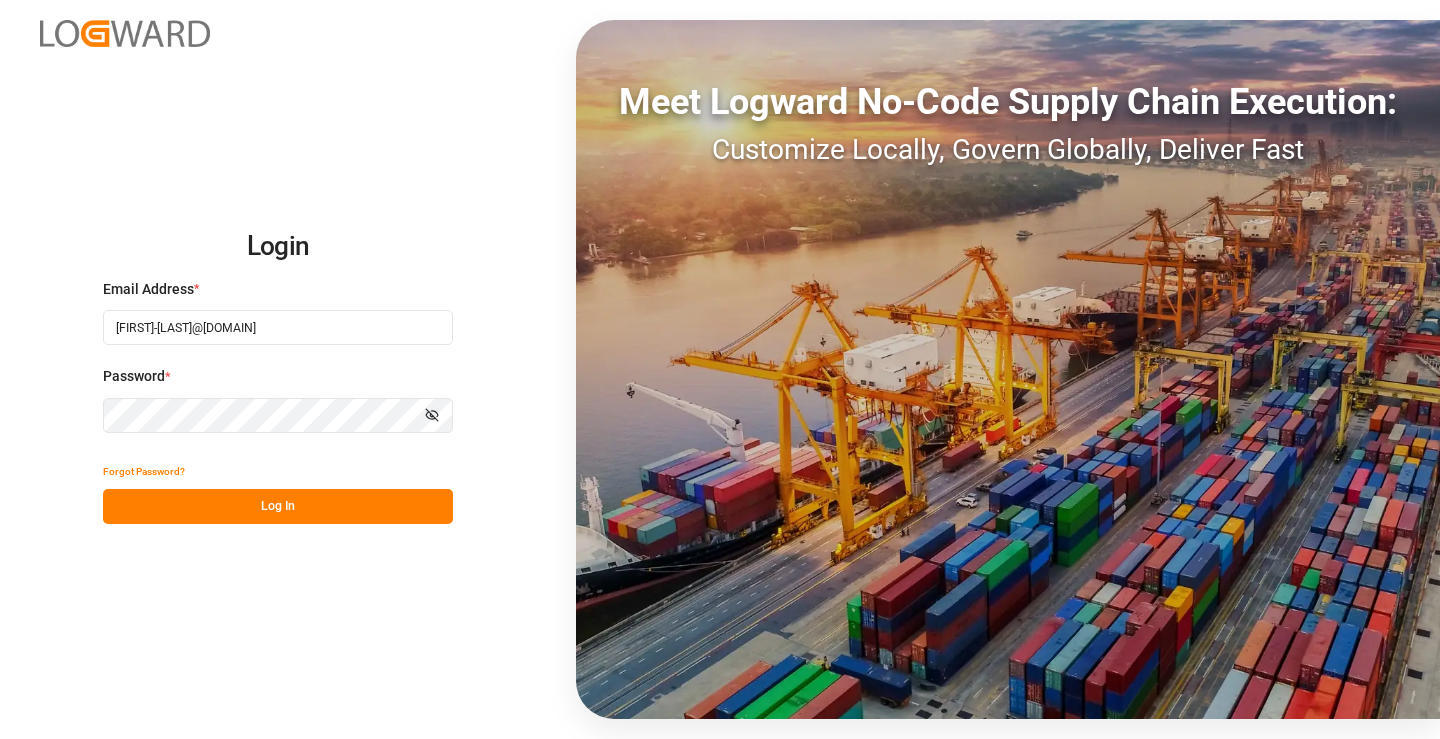 click on "Log In" at bounding box center [278, 506] 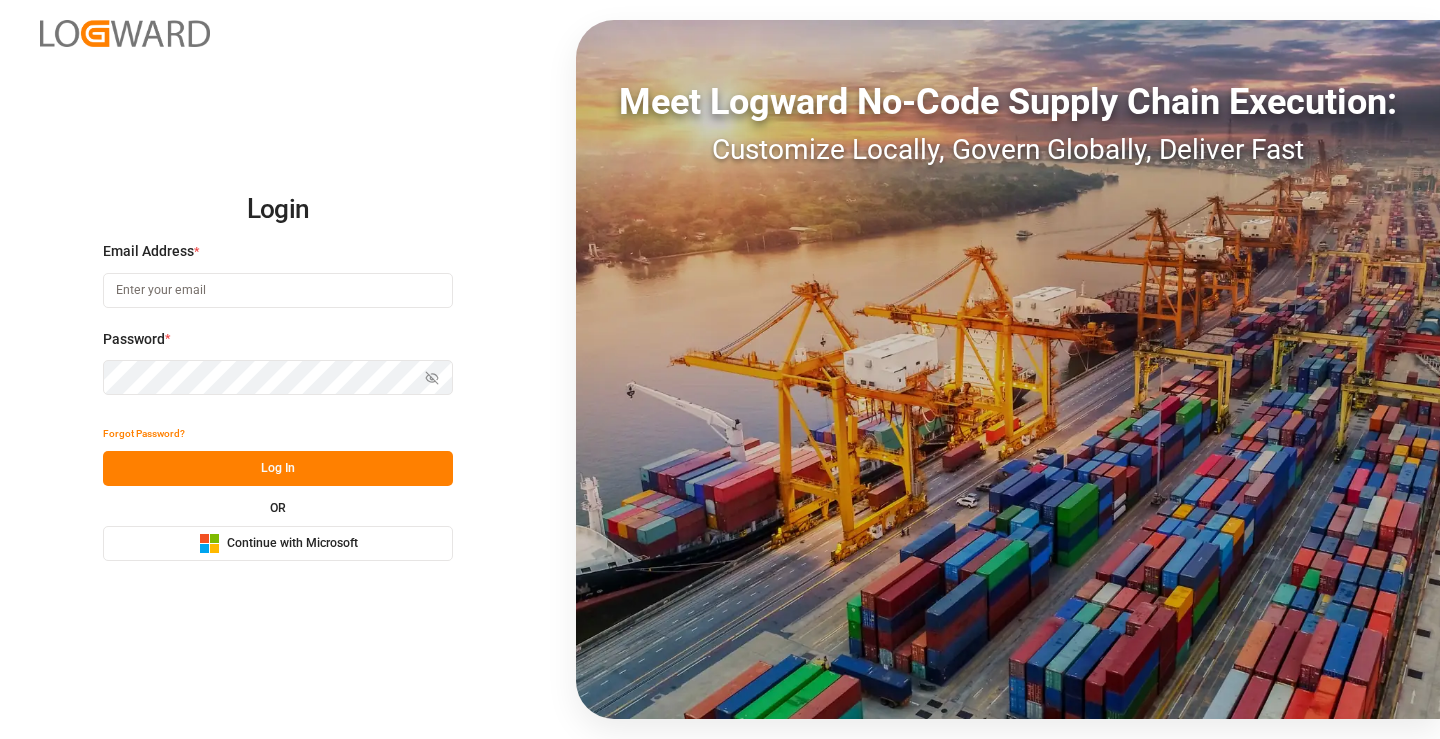 scroll, scrollTop: 0, scrollLeft: 0, axis: both 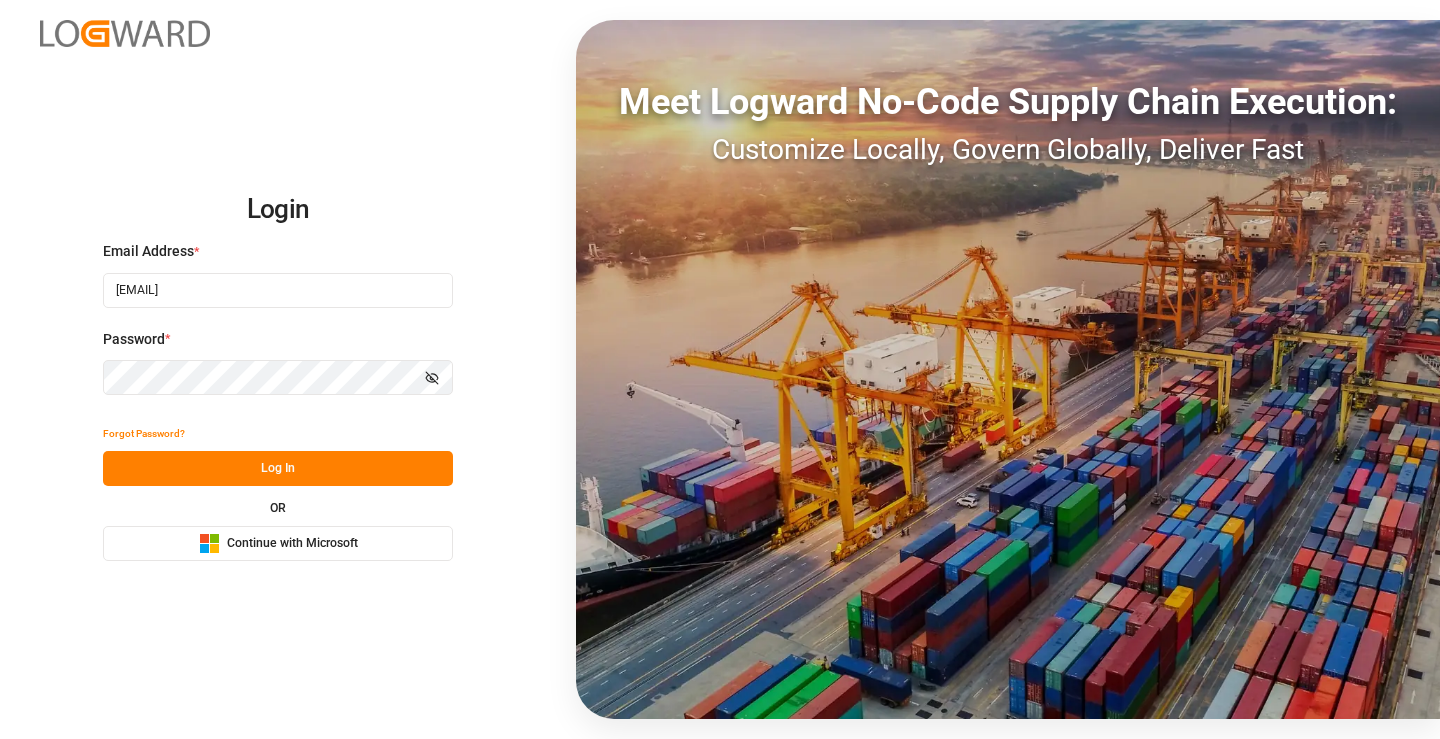 click on "Log In" at bounding box center (278, 468) 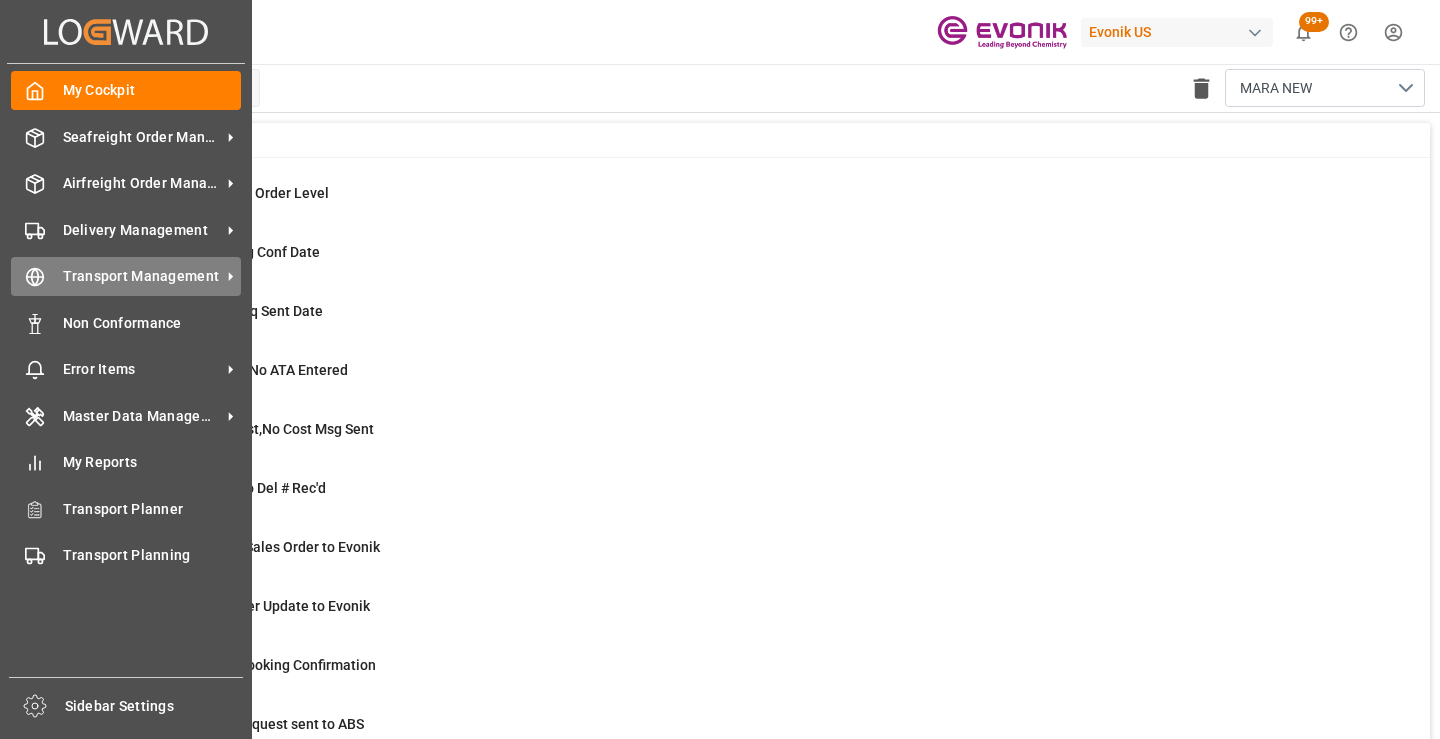 click 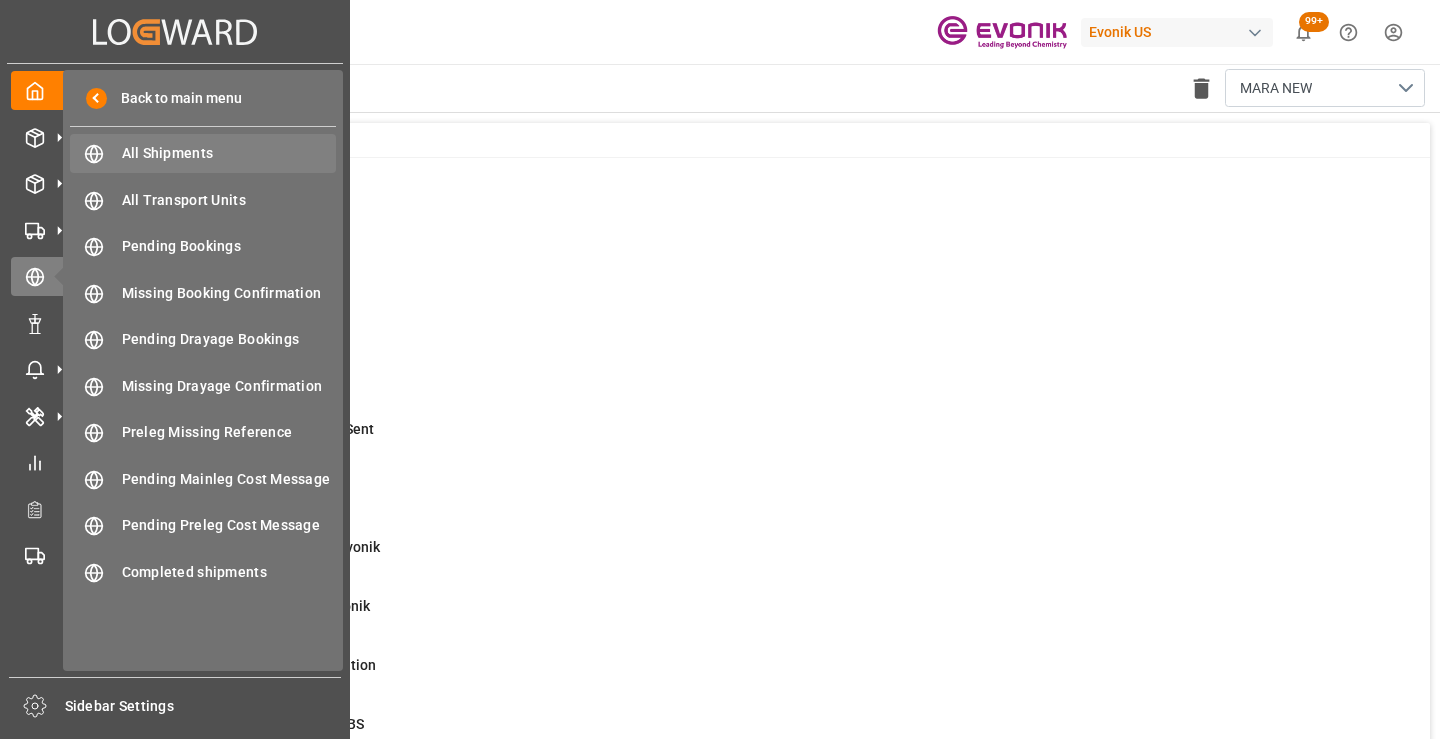 click on "All Shipments" at bounding box center [229, 153] 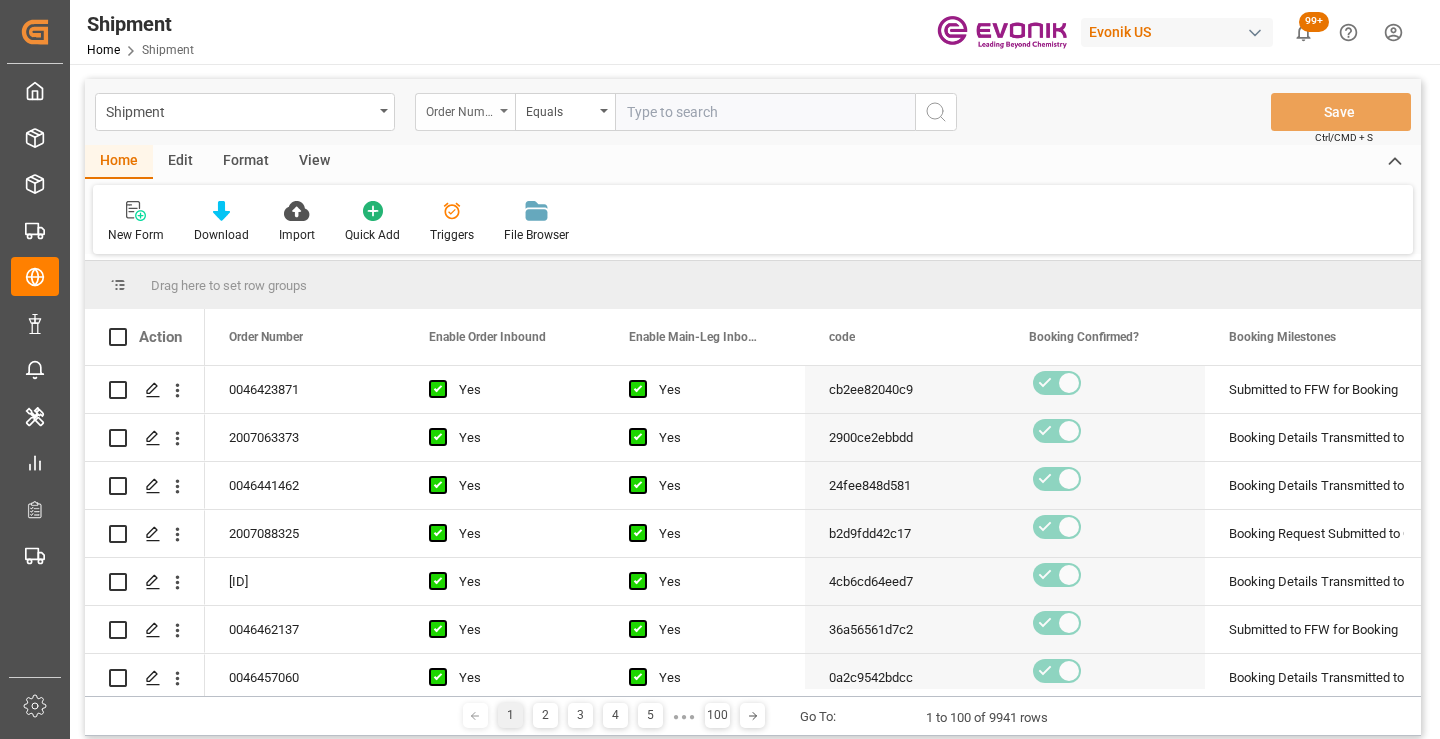 click on "Order Number" at bounding box center (460, 109) 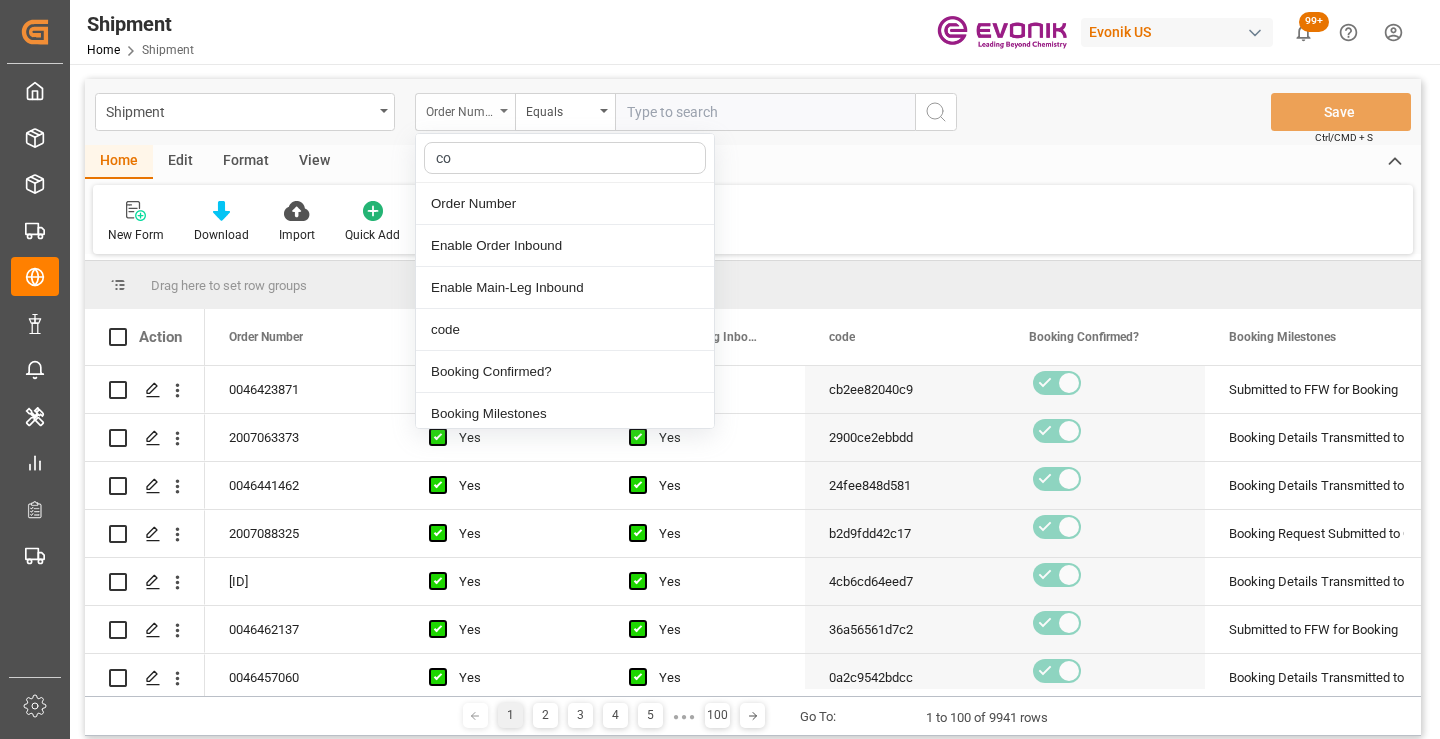 type on "cod" 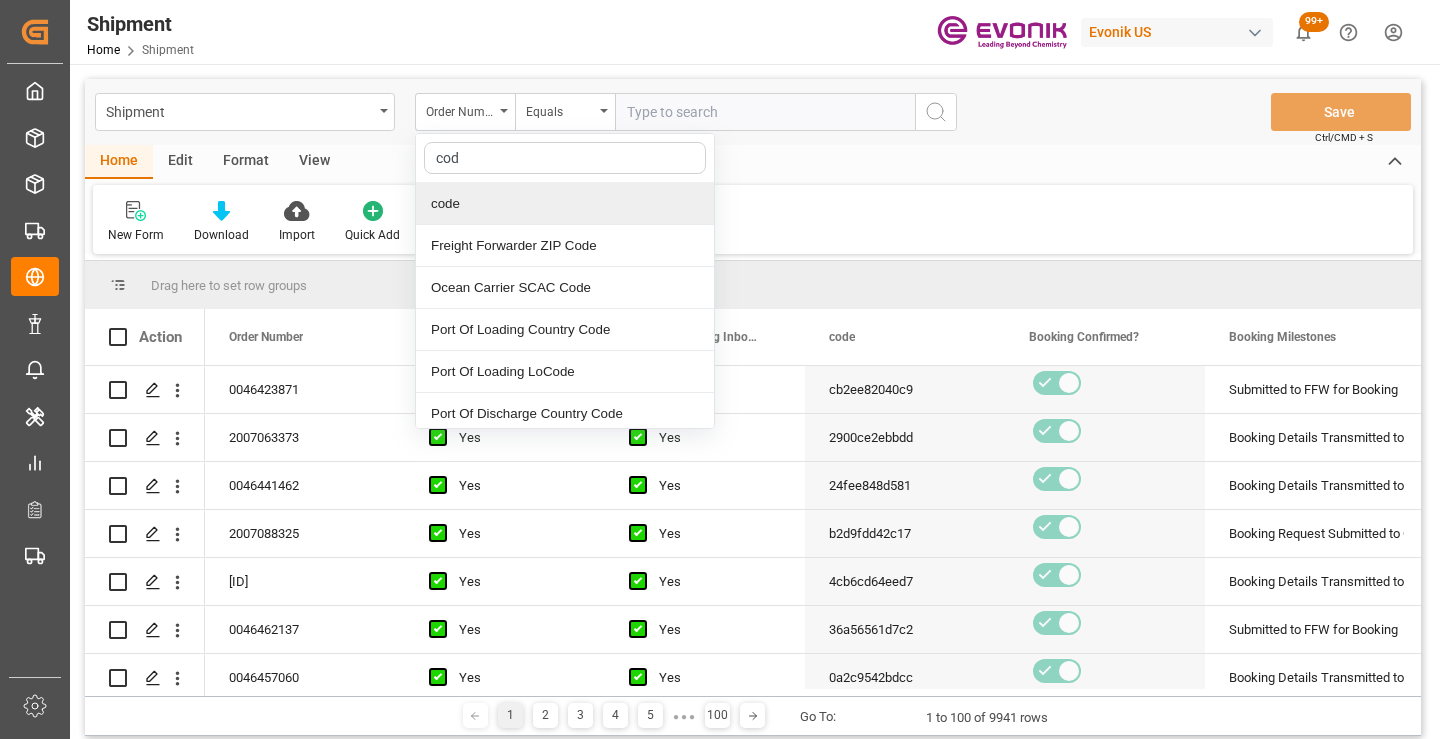 click on "code" at bounding box center [565, 204] 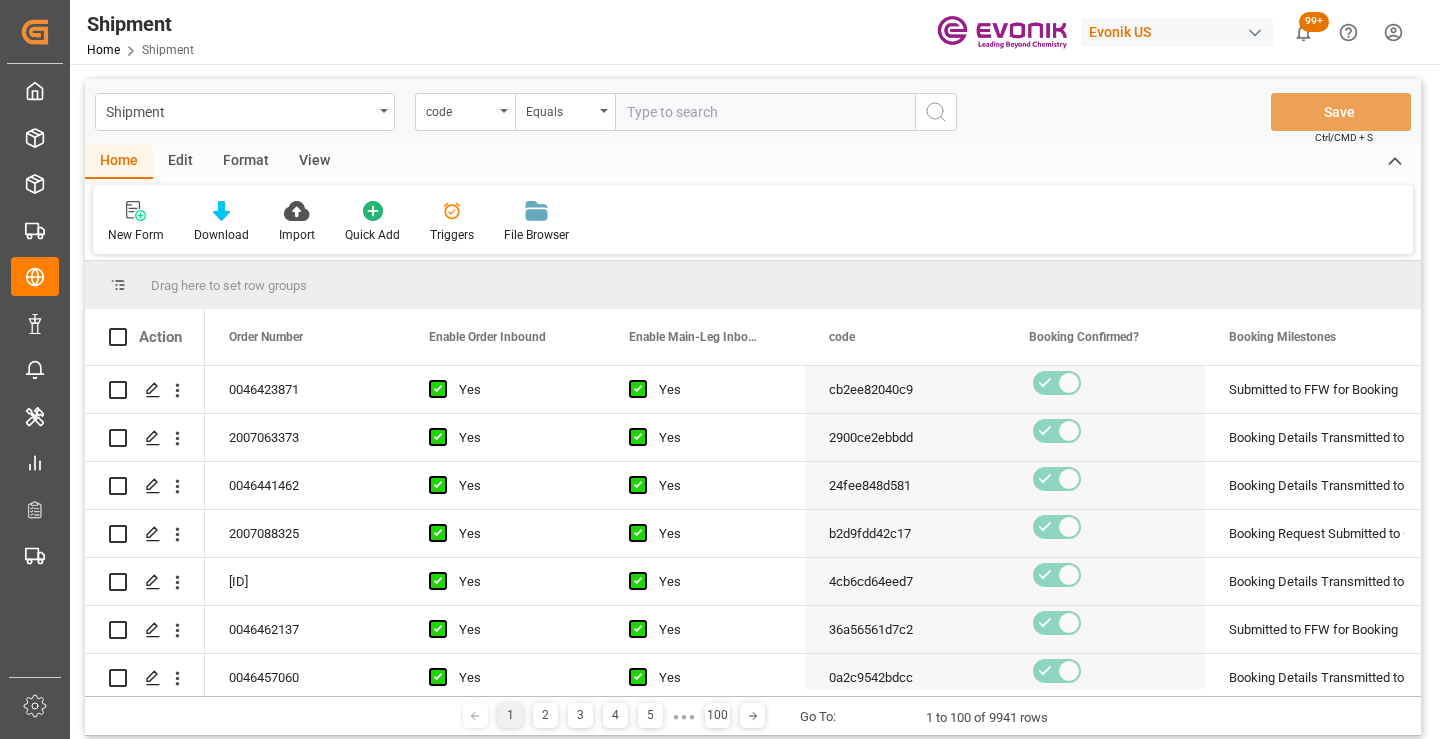 click at bounding box center [765, 112] 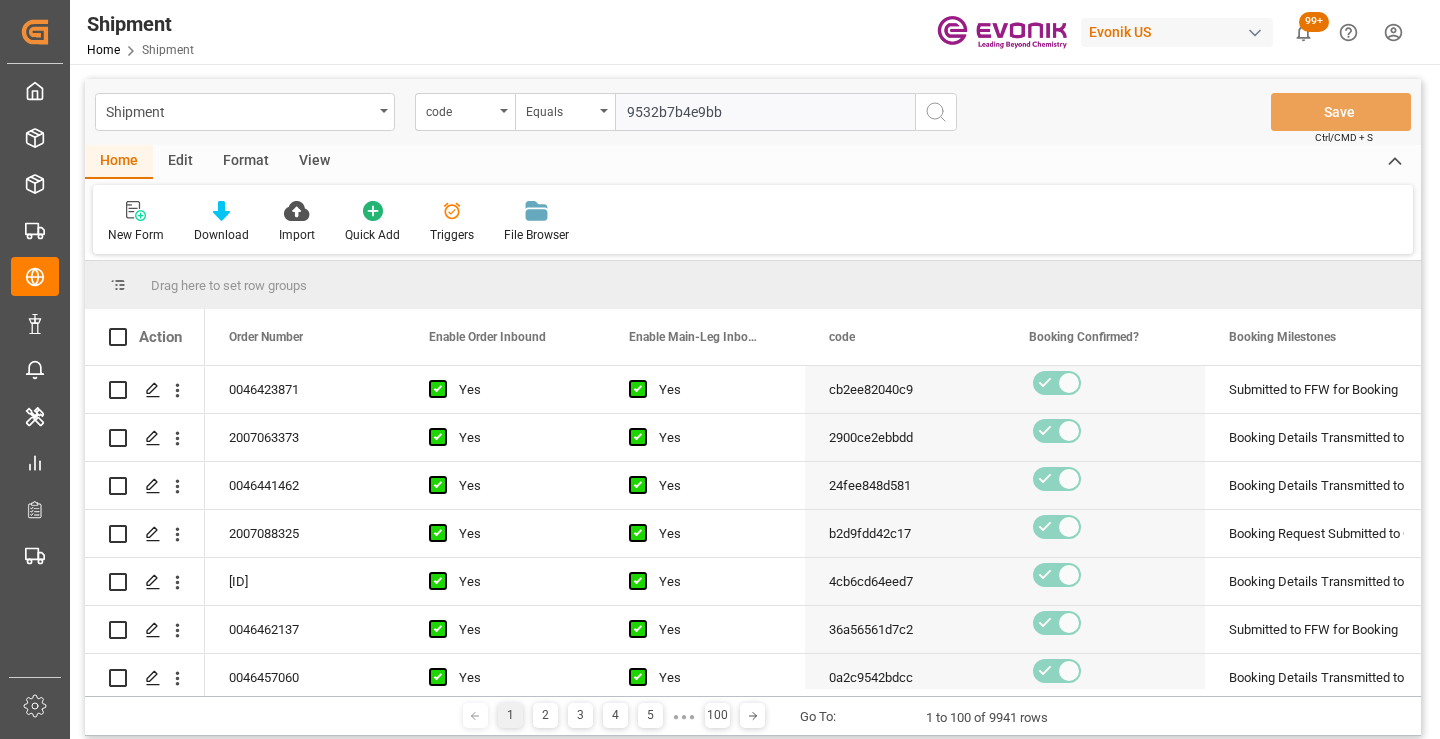 type on "9532b7b4e9bb" 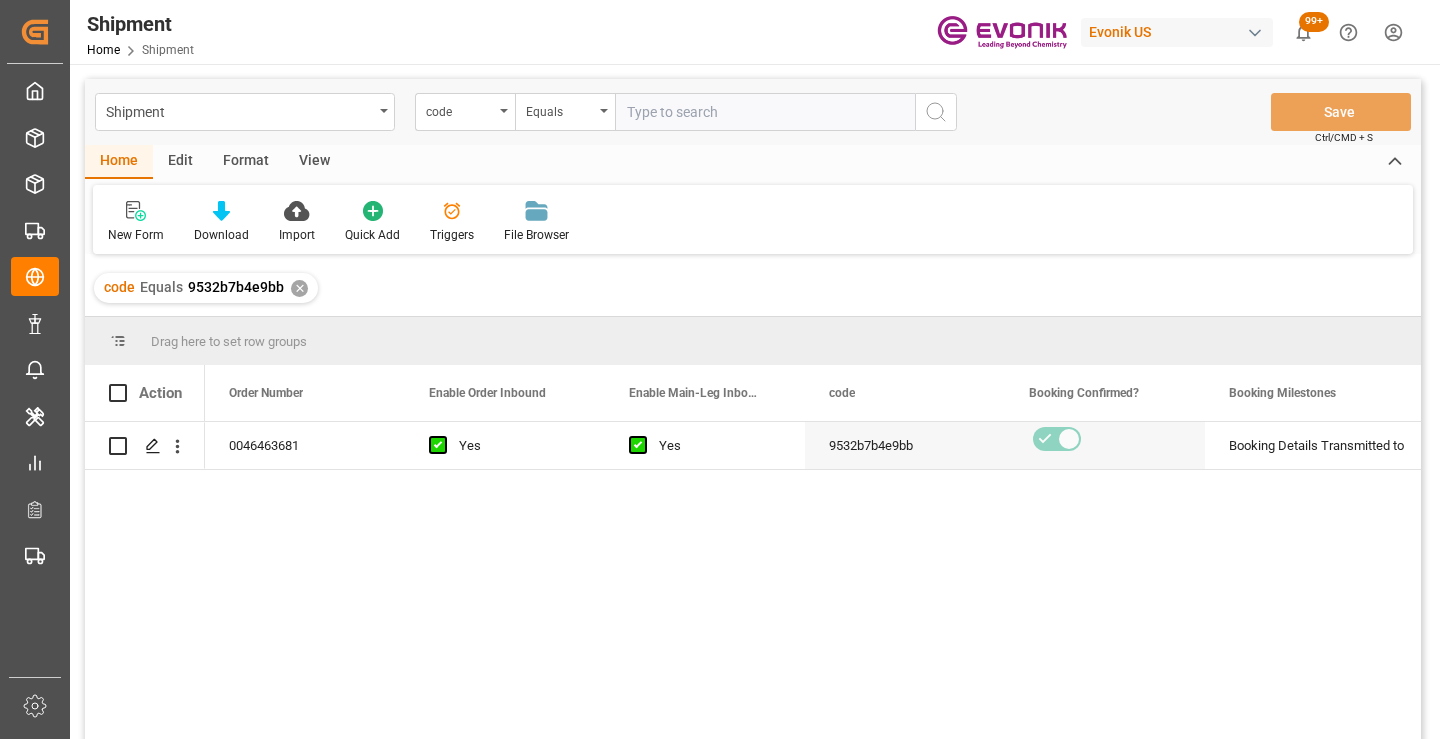 click on "Yes Yes [ID] Booking Details Transmitted to SAP Active No" at bounding box center (813, 587) 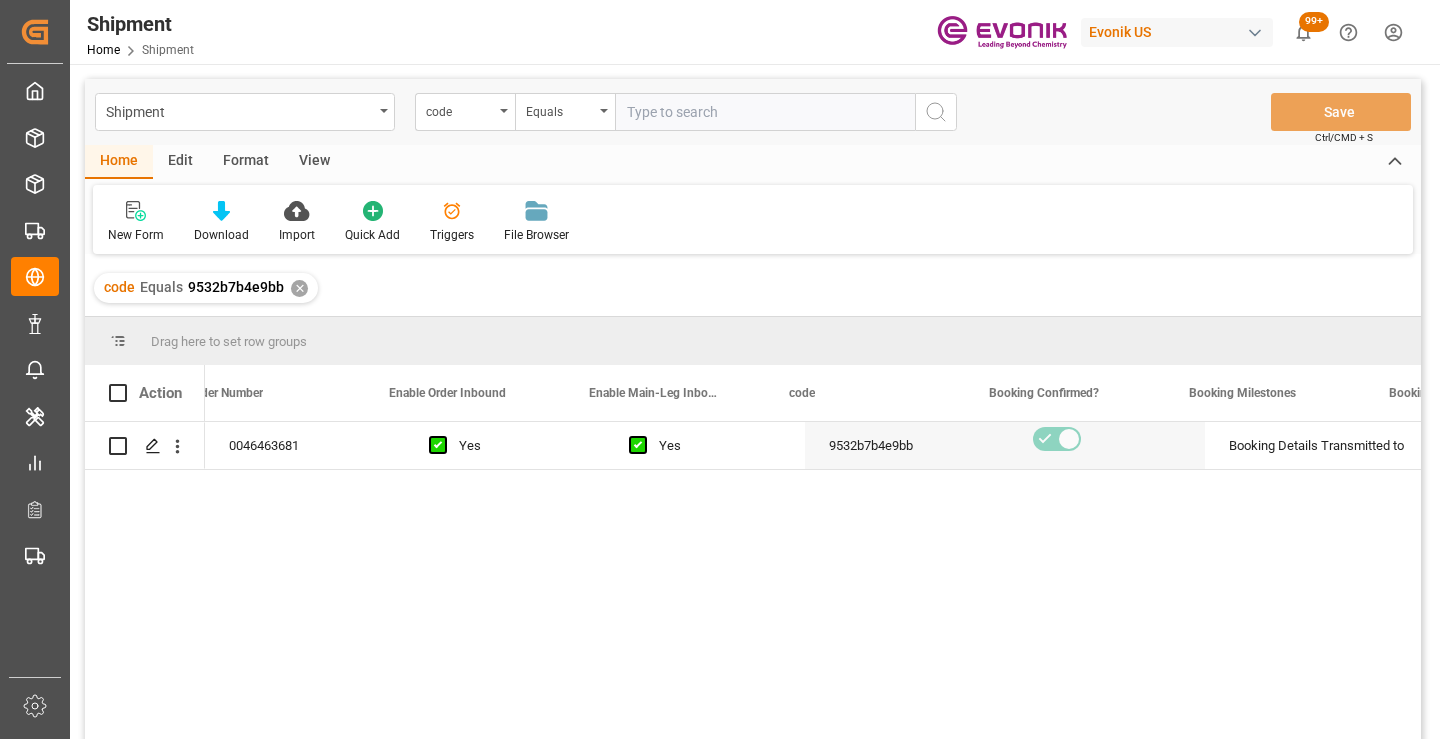 scroll, scrollTop: 0, scrollLeft: 40, axis: horizontal 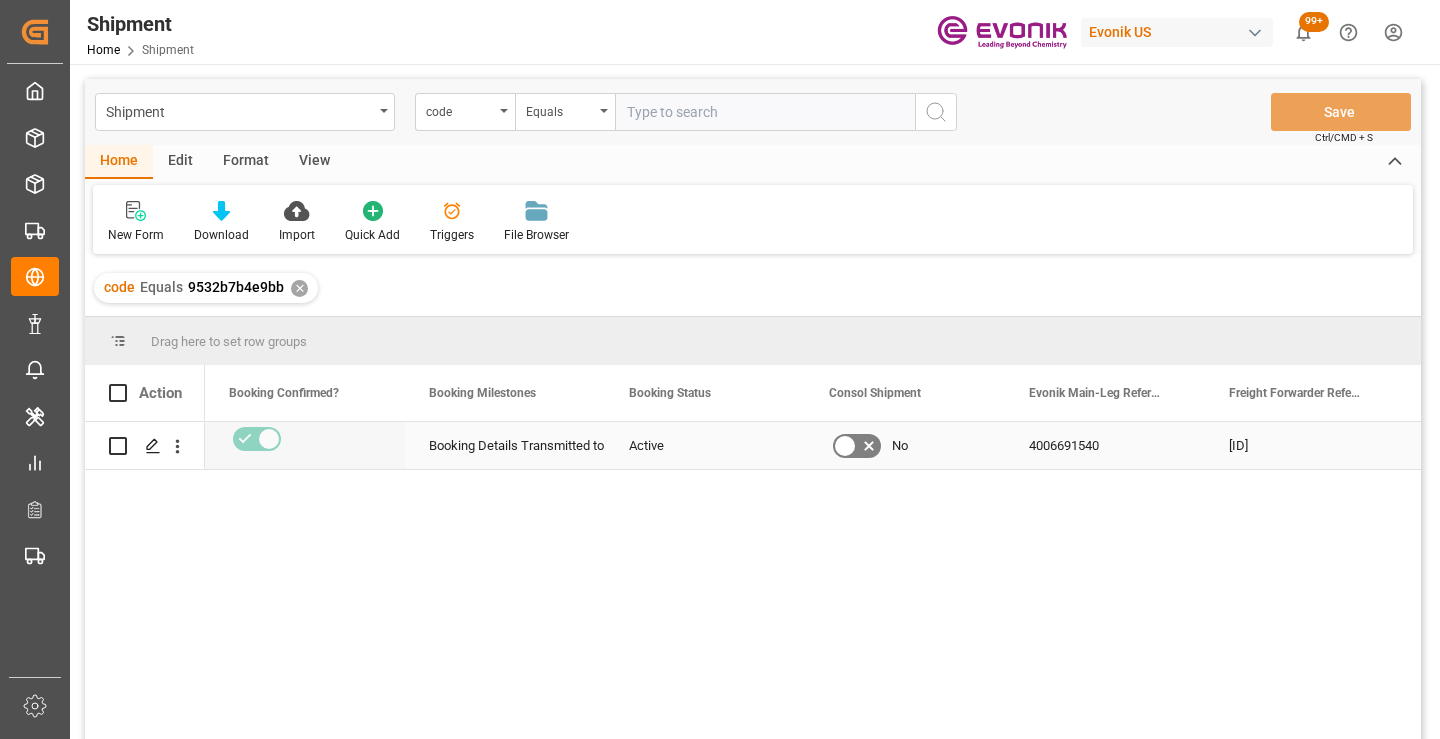 click on "[ID]" at bounding box center [1305, 445] 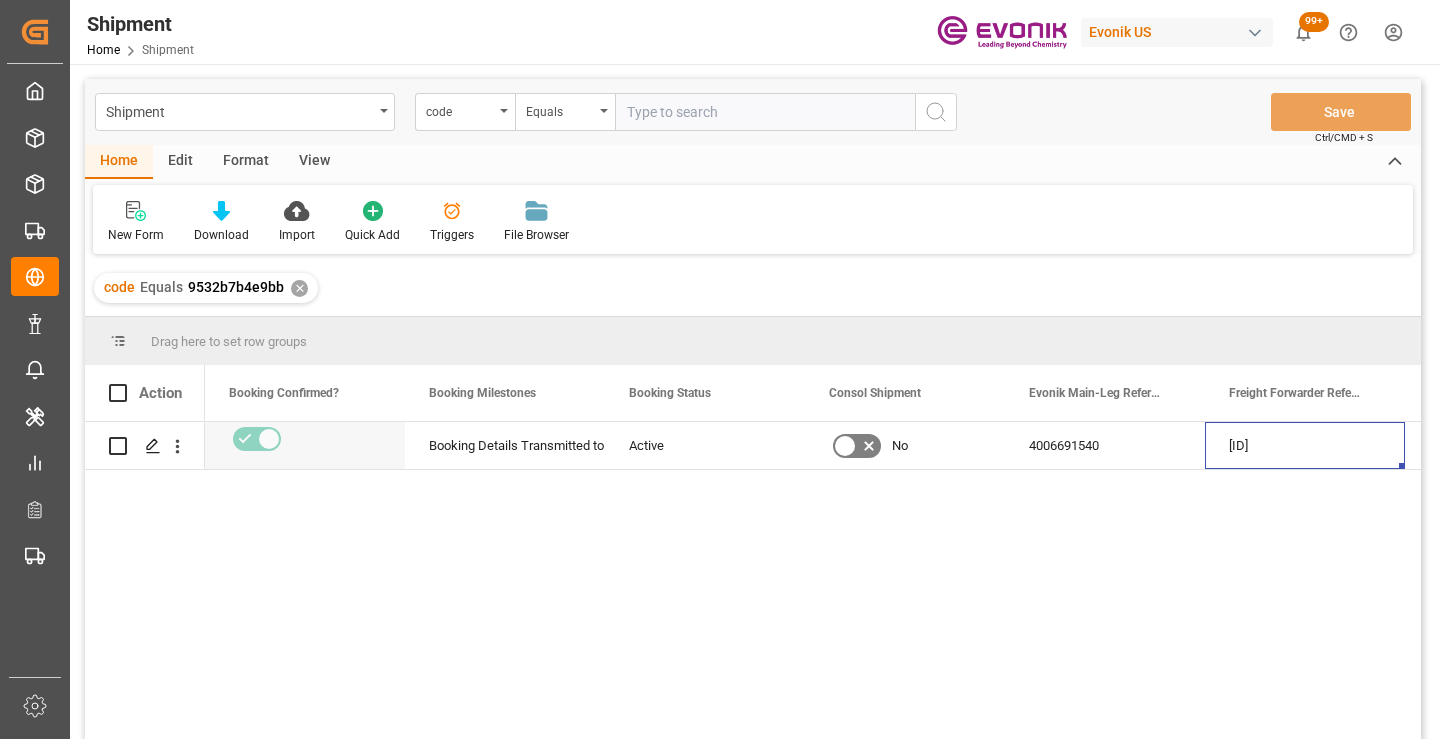 click on "✕" at bounding box center [299, 288] 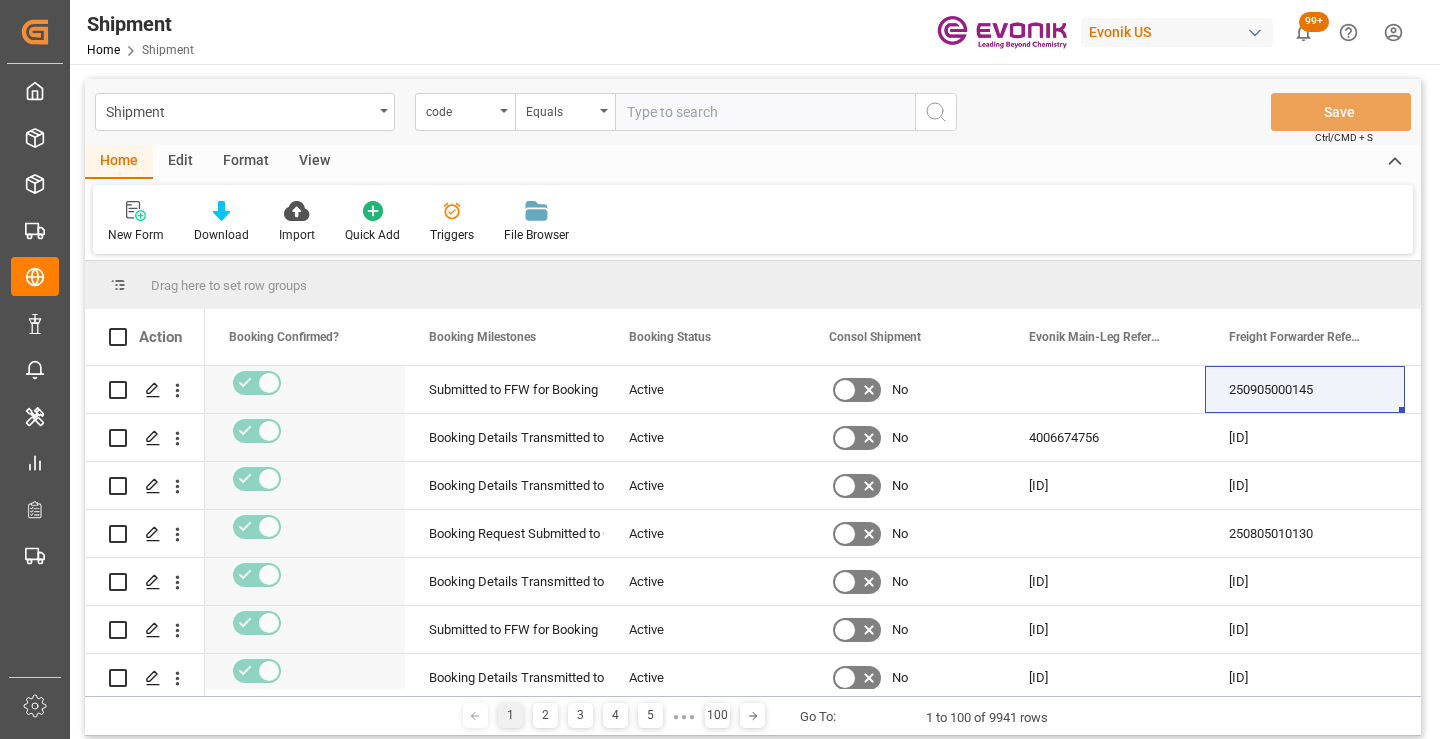 click at bounding box center (765, 112) 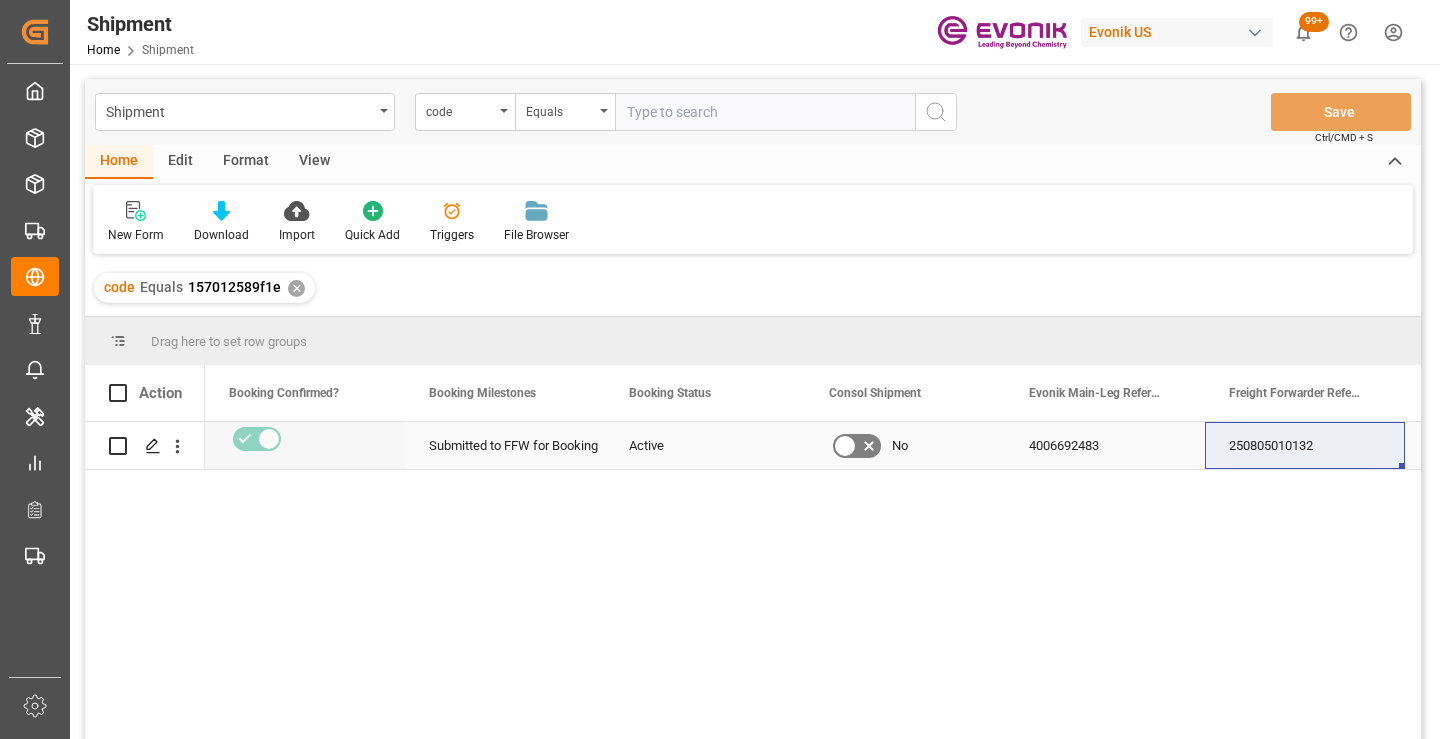 click on "250805010132" at bounding box center (1305, 445) 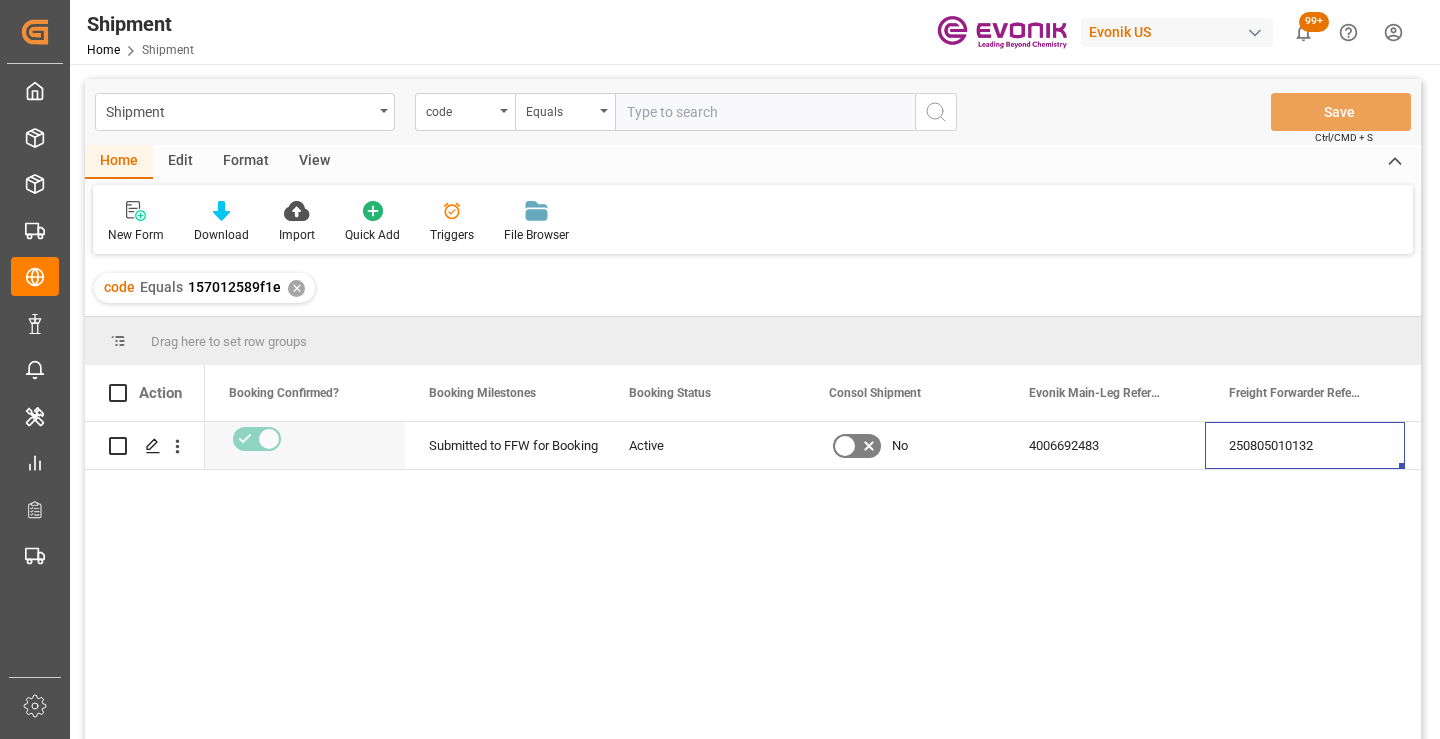 click on "✕" at bounding box center (296, 288) 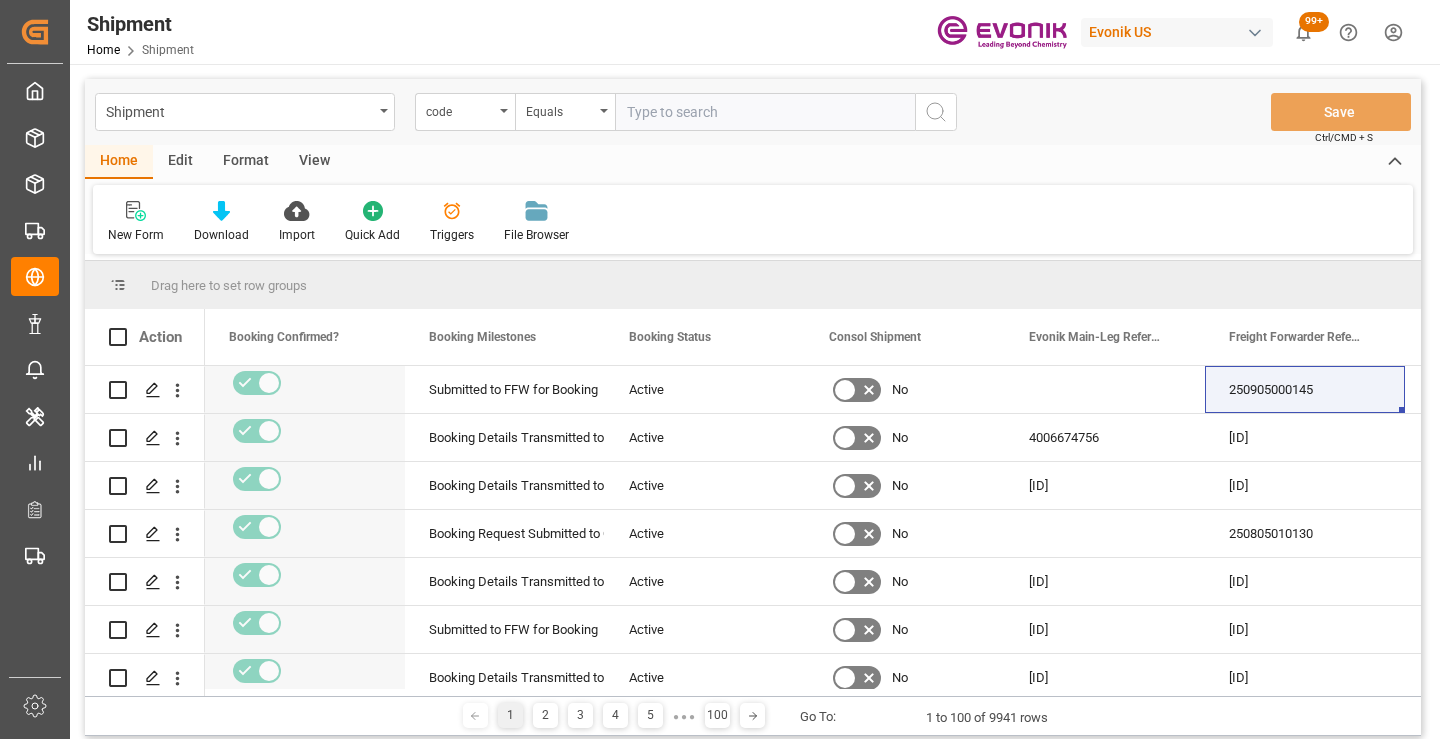 click at bounding box center [765, 112] 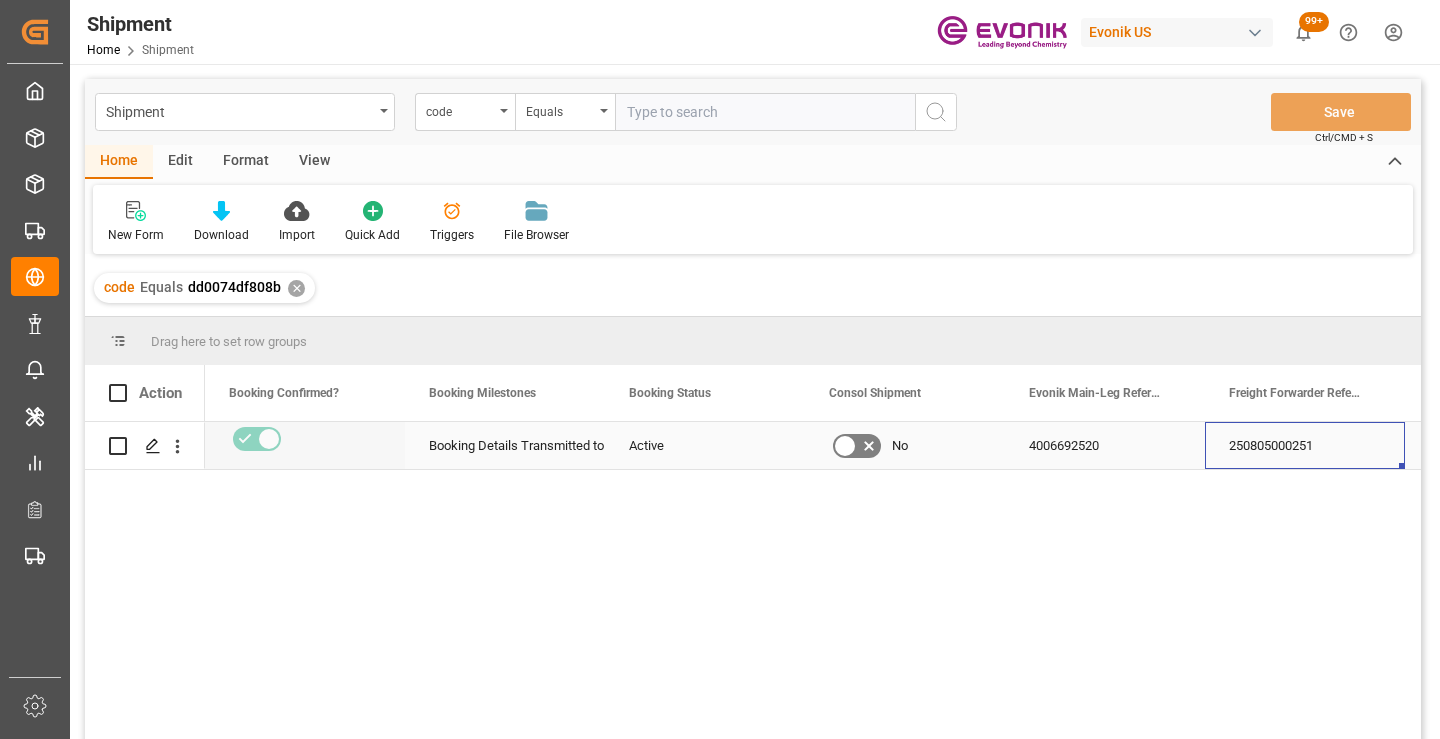 click on "250805000251" at bounding box center (1305, 445) 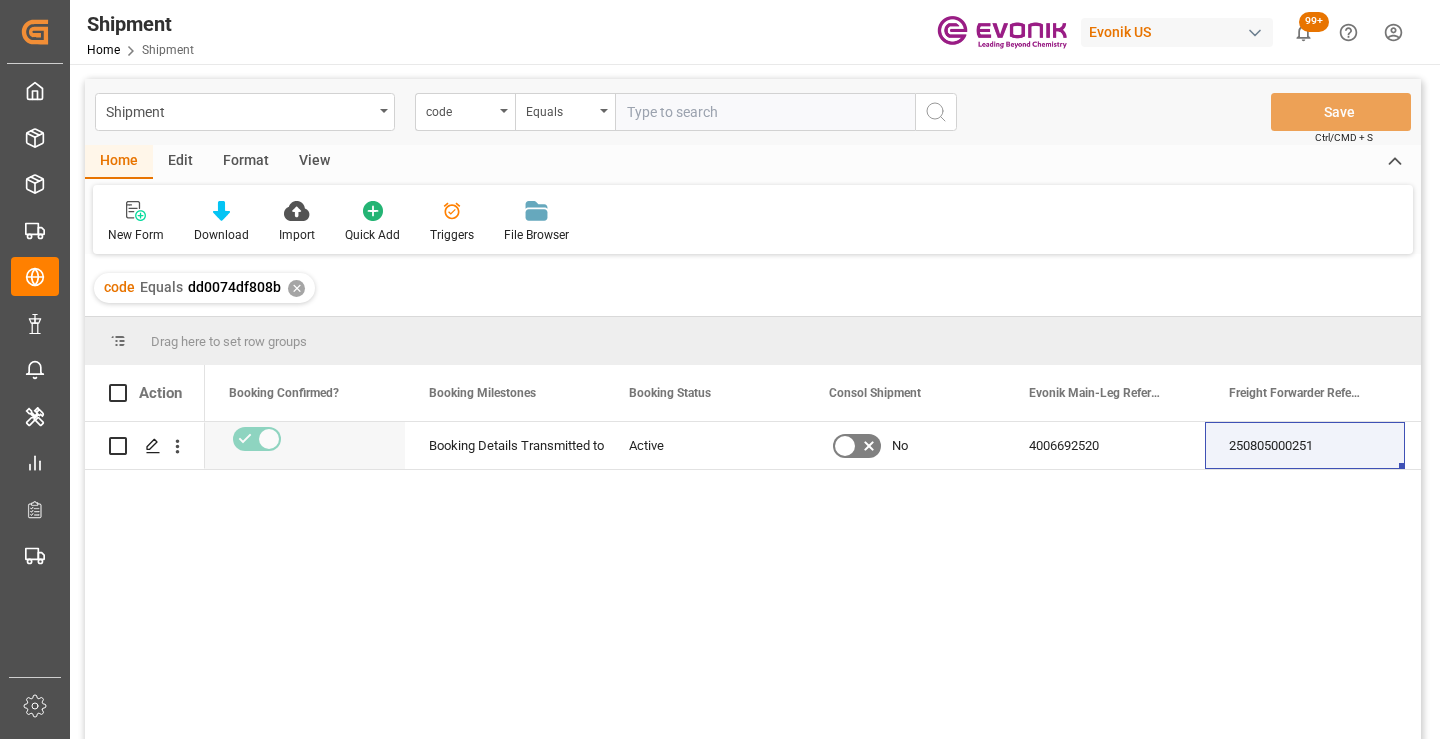 click on "✕" at bounding box center [296, 288] 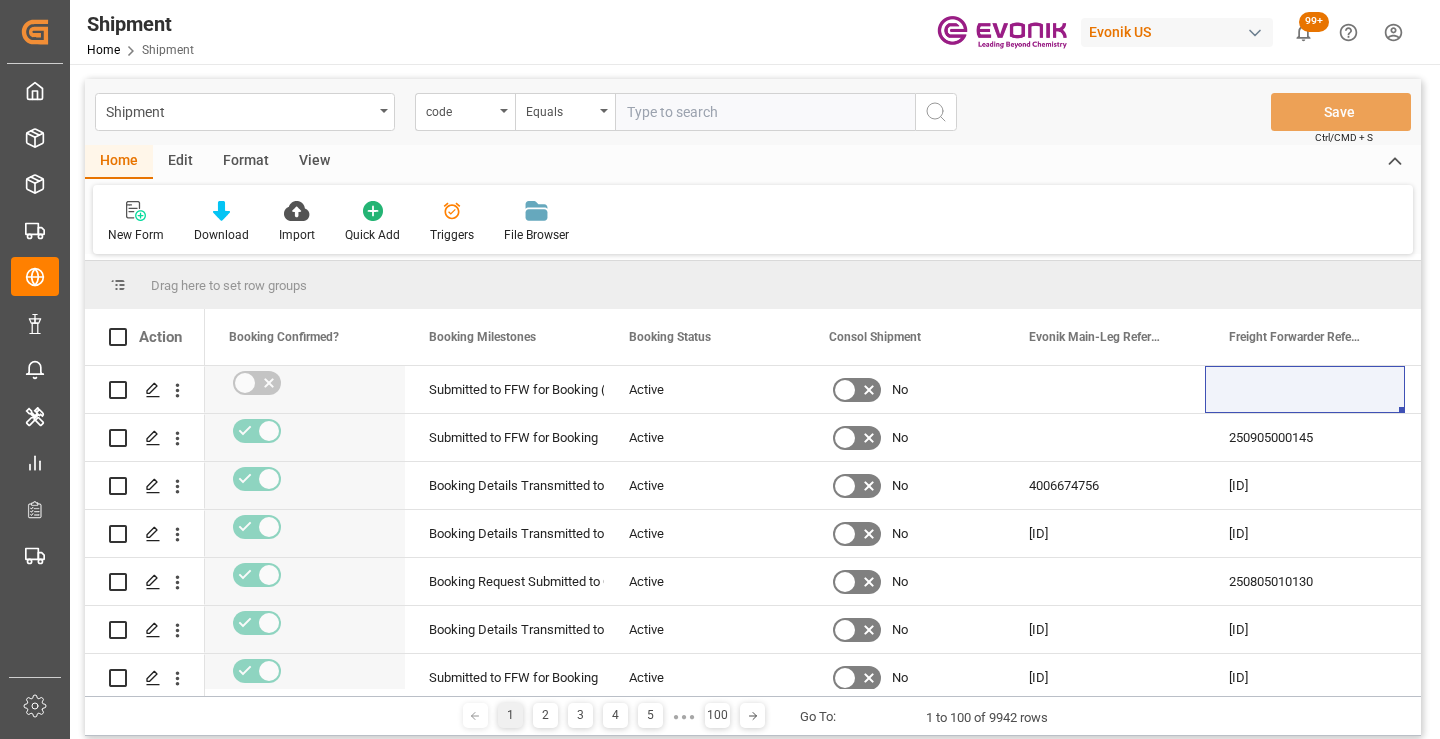click at bounding box center [765, 112] 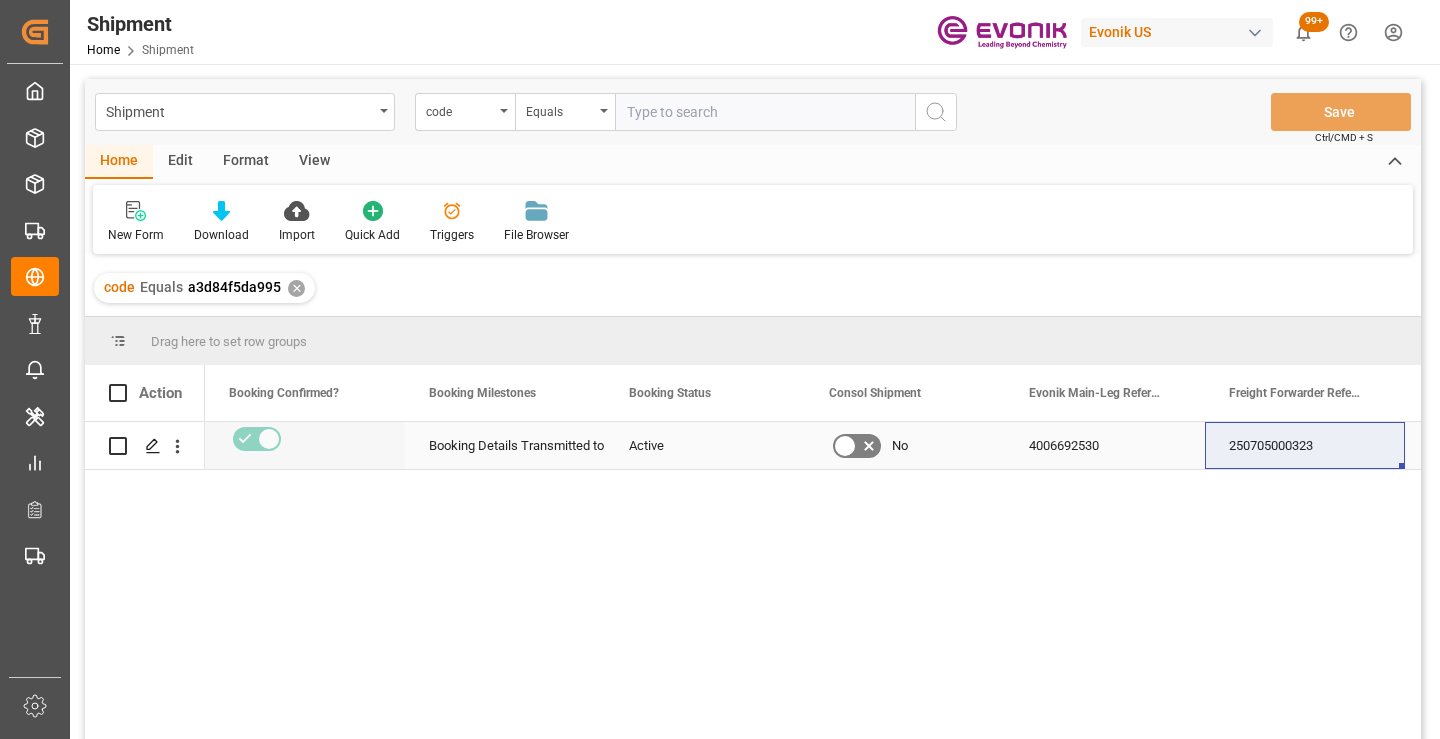 click on "250705000323" at bounding box center [1305, 445] 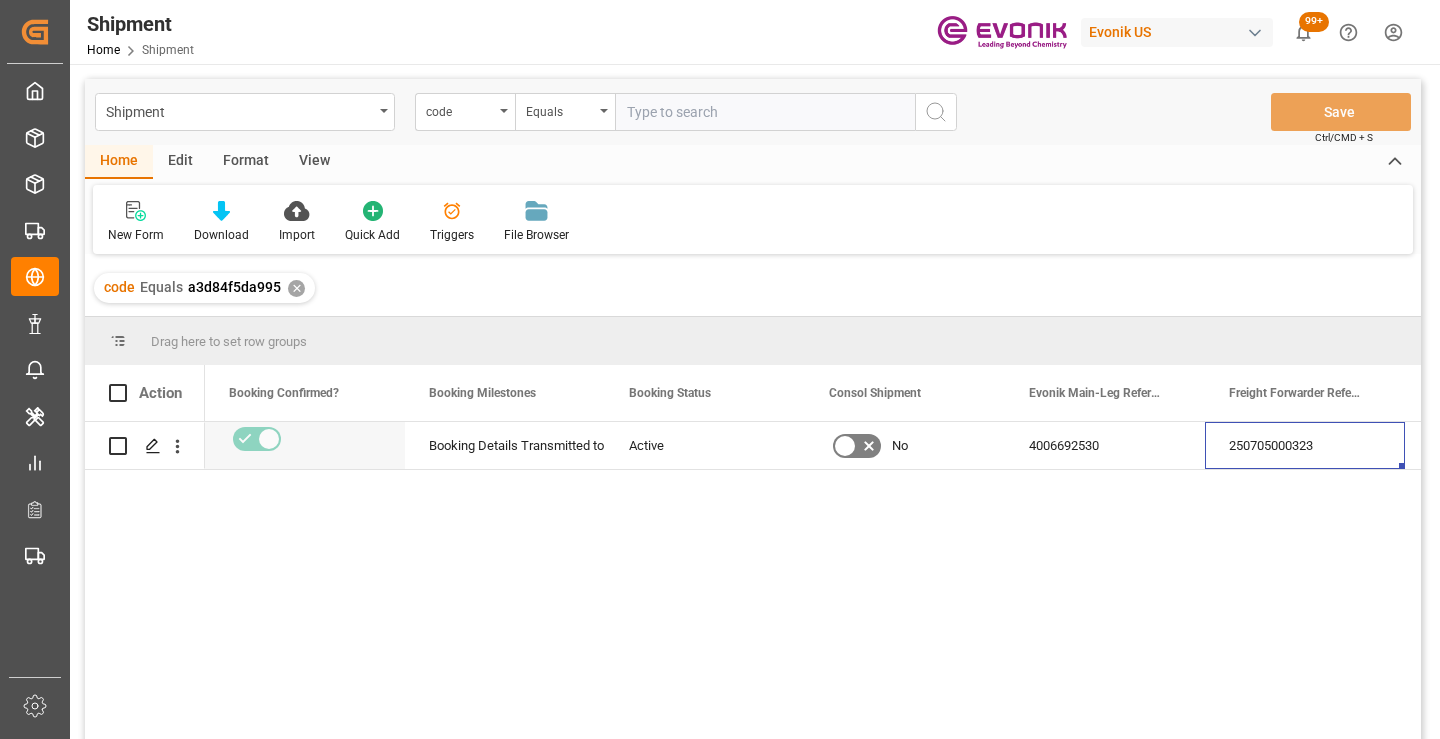 click on "✕" at bounding box center (296, 288) 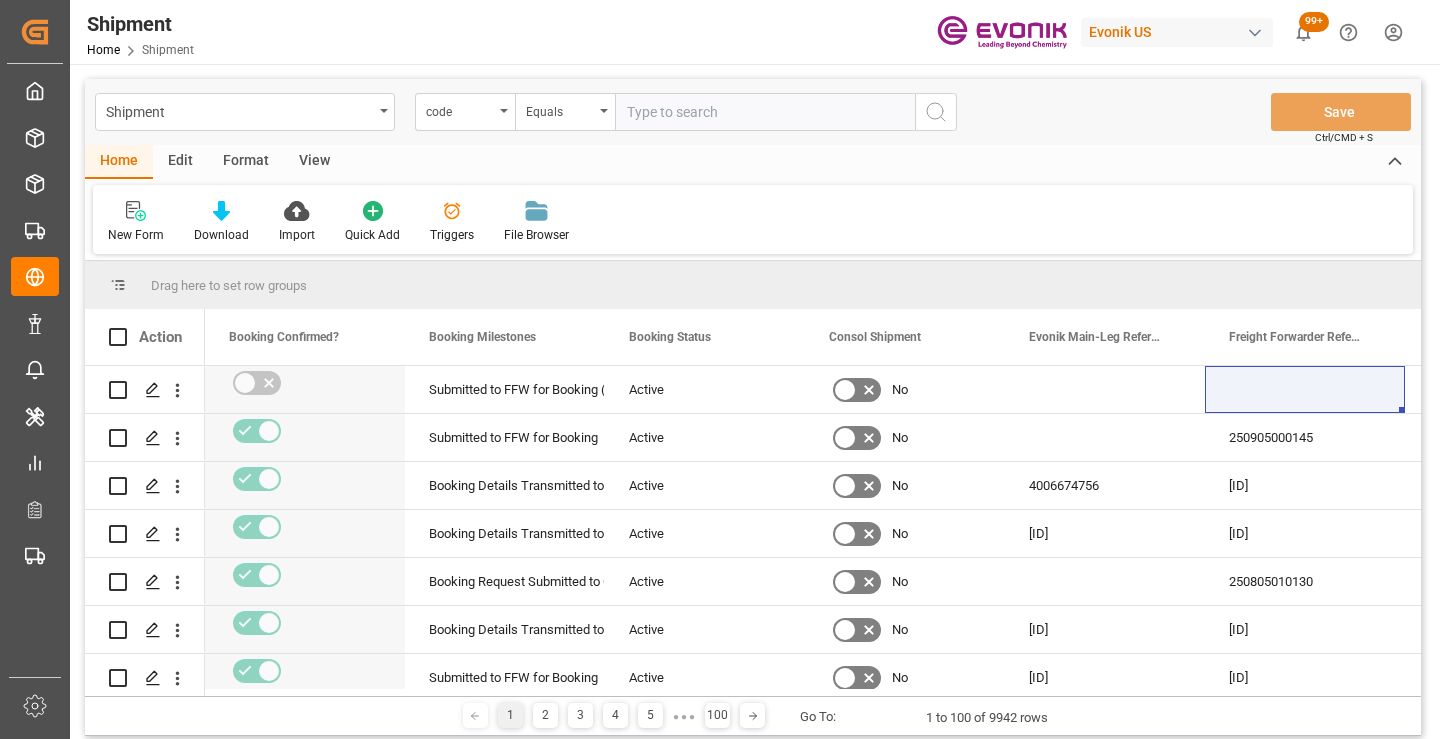 click at bounding box center (765, 112) 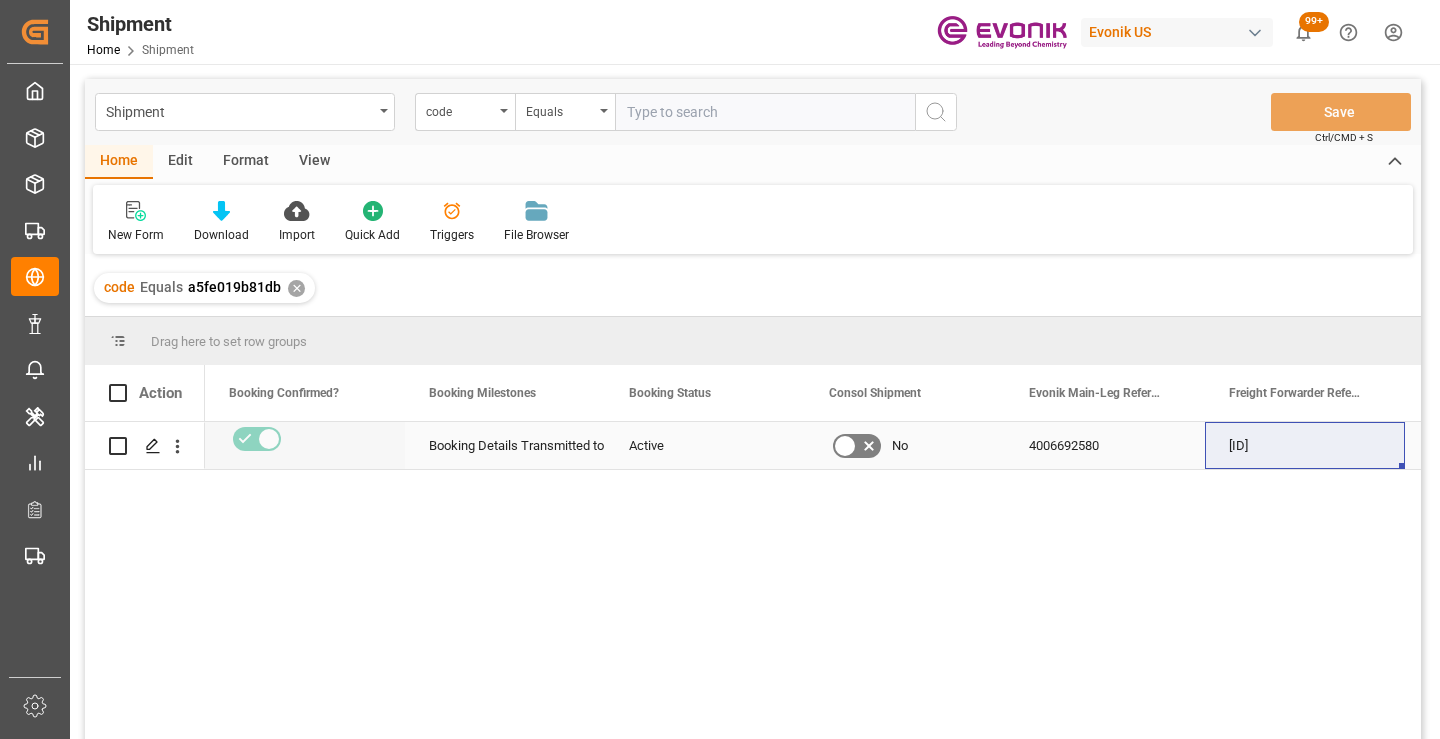 click on "[ID]" at bounding box center (1305, 445) 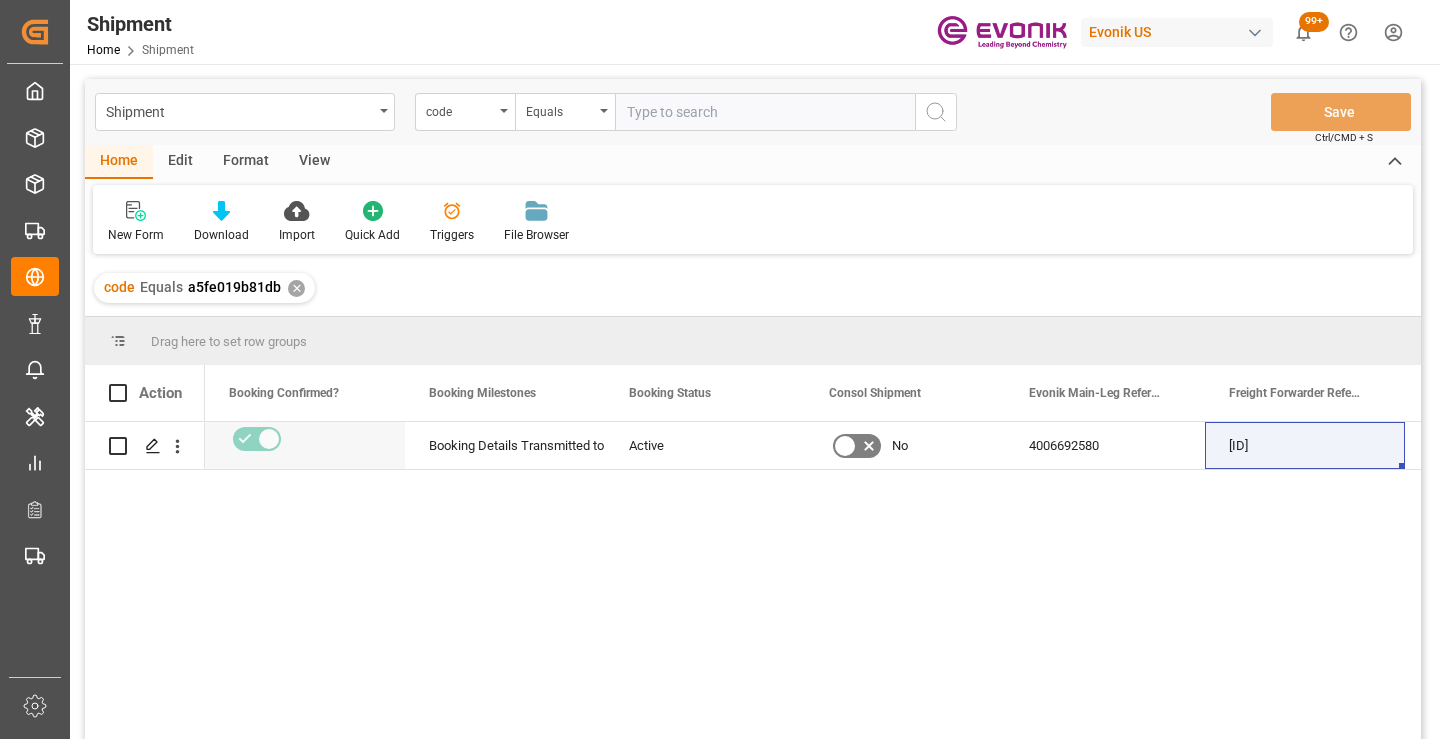 click on "✕" at bounding box center [296, 288] 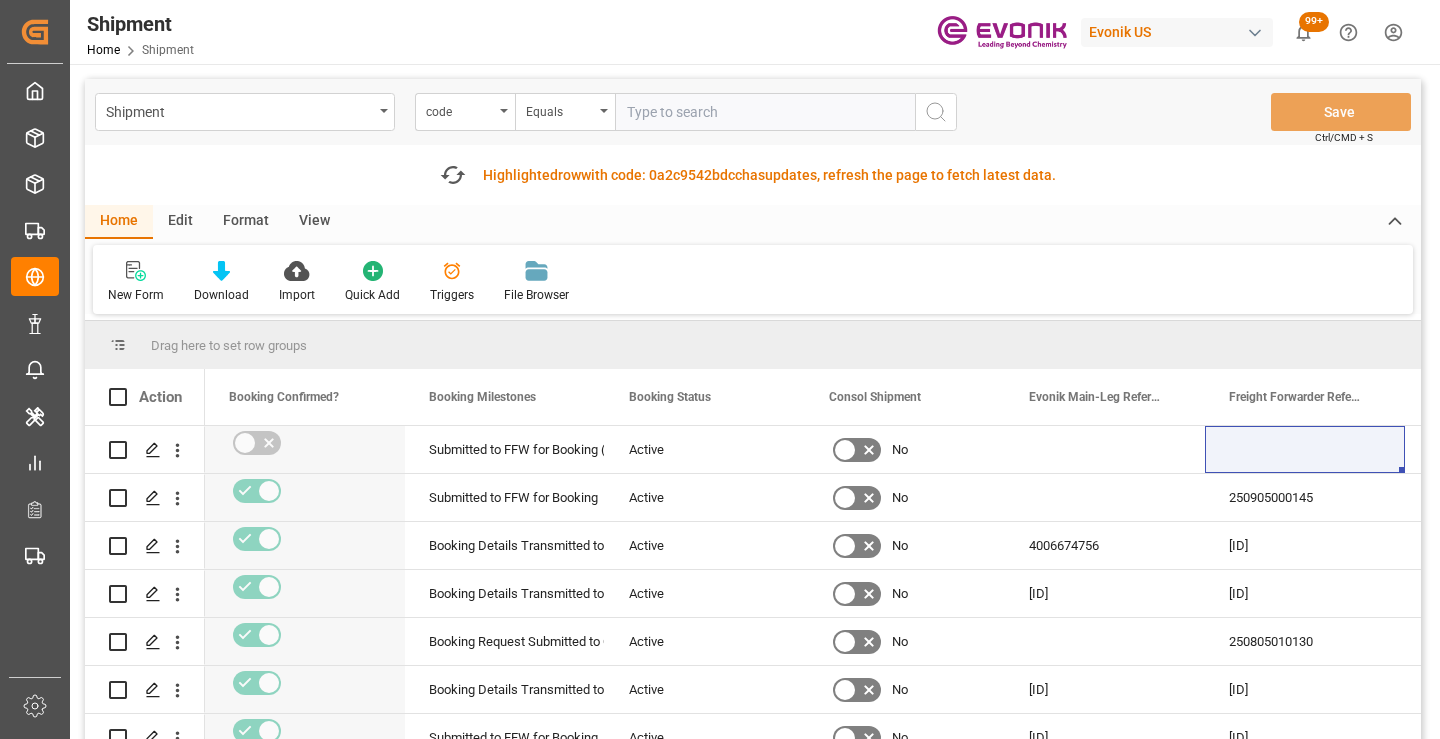 click at bounding box center (765, 112) 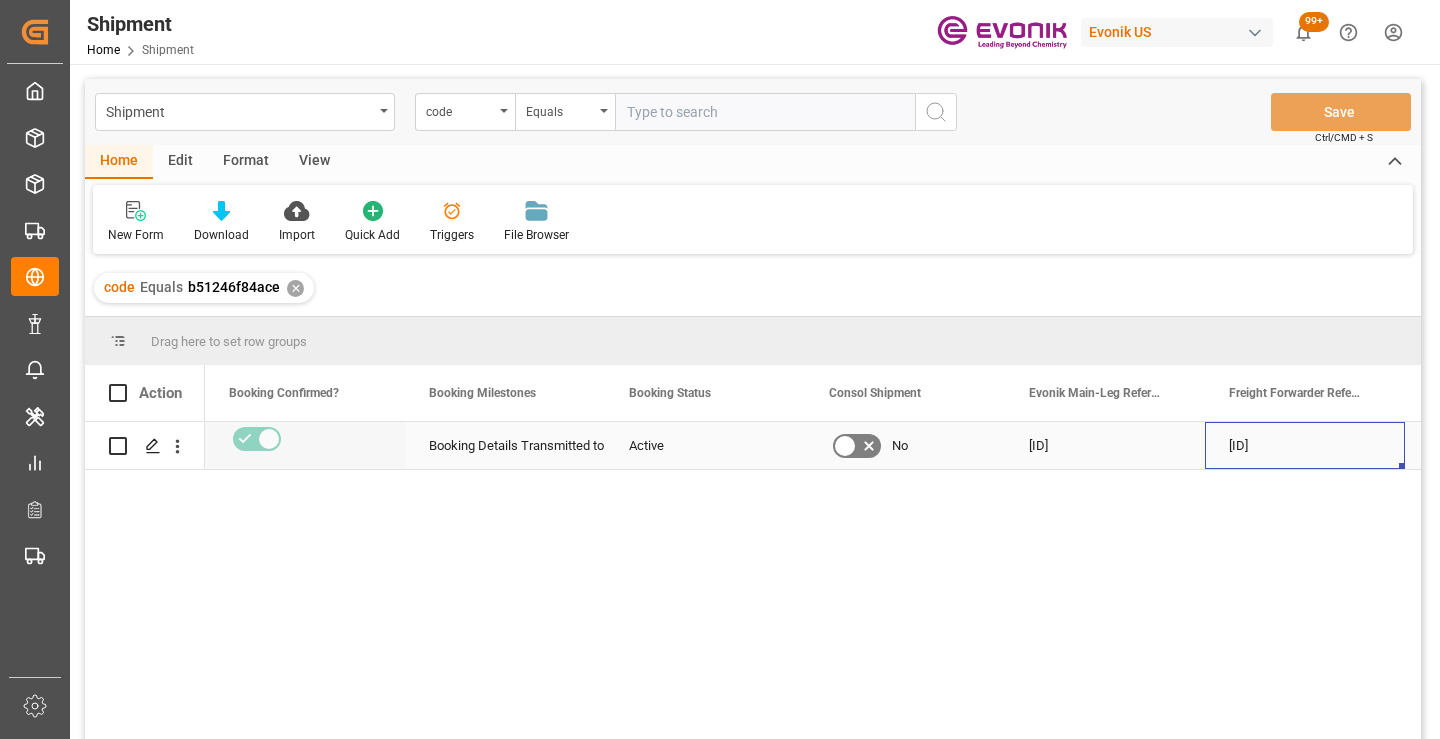 click on "[ID]" at bounding box center [1305, 445] 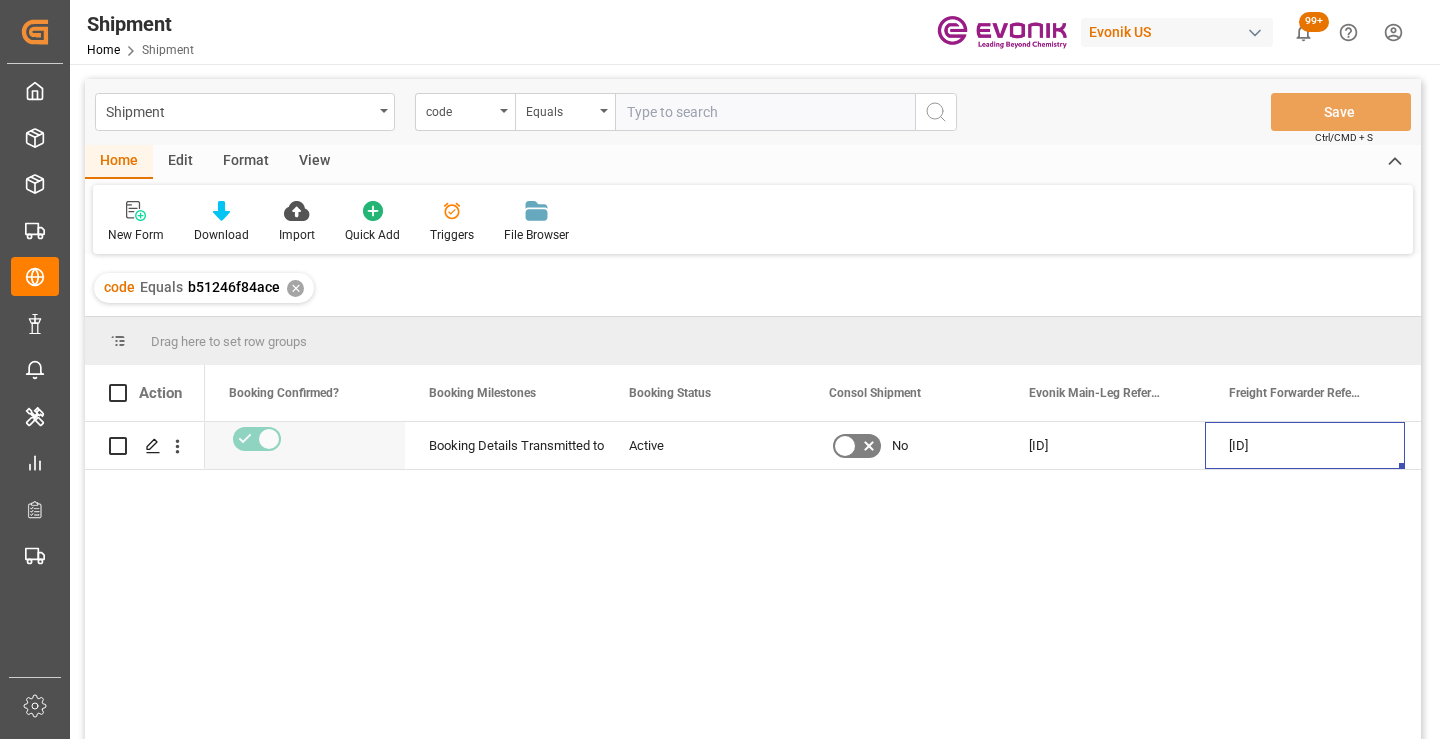 click on "✕" at bounding box center [295, 288] 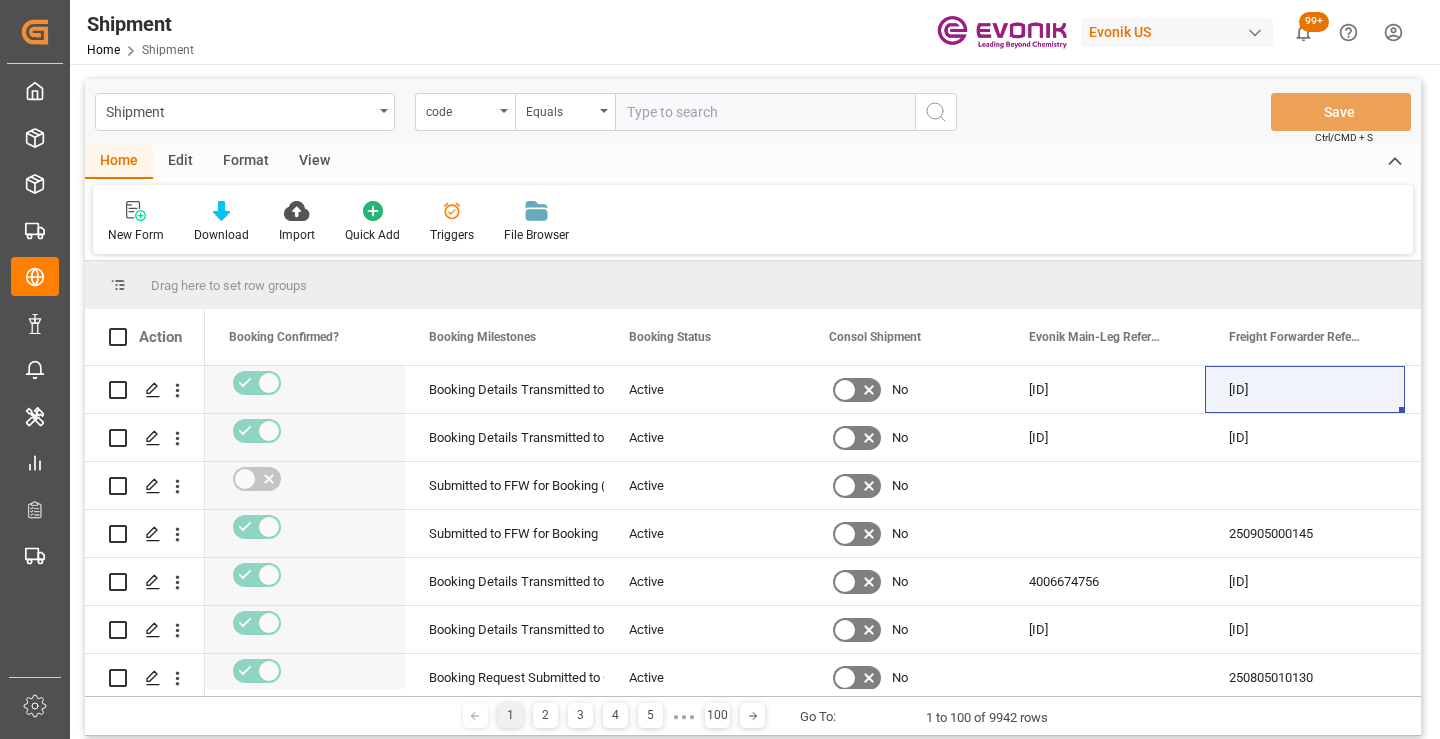 click at bounding box center (765, 112) 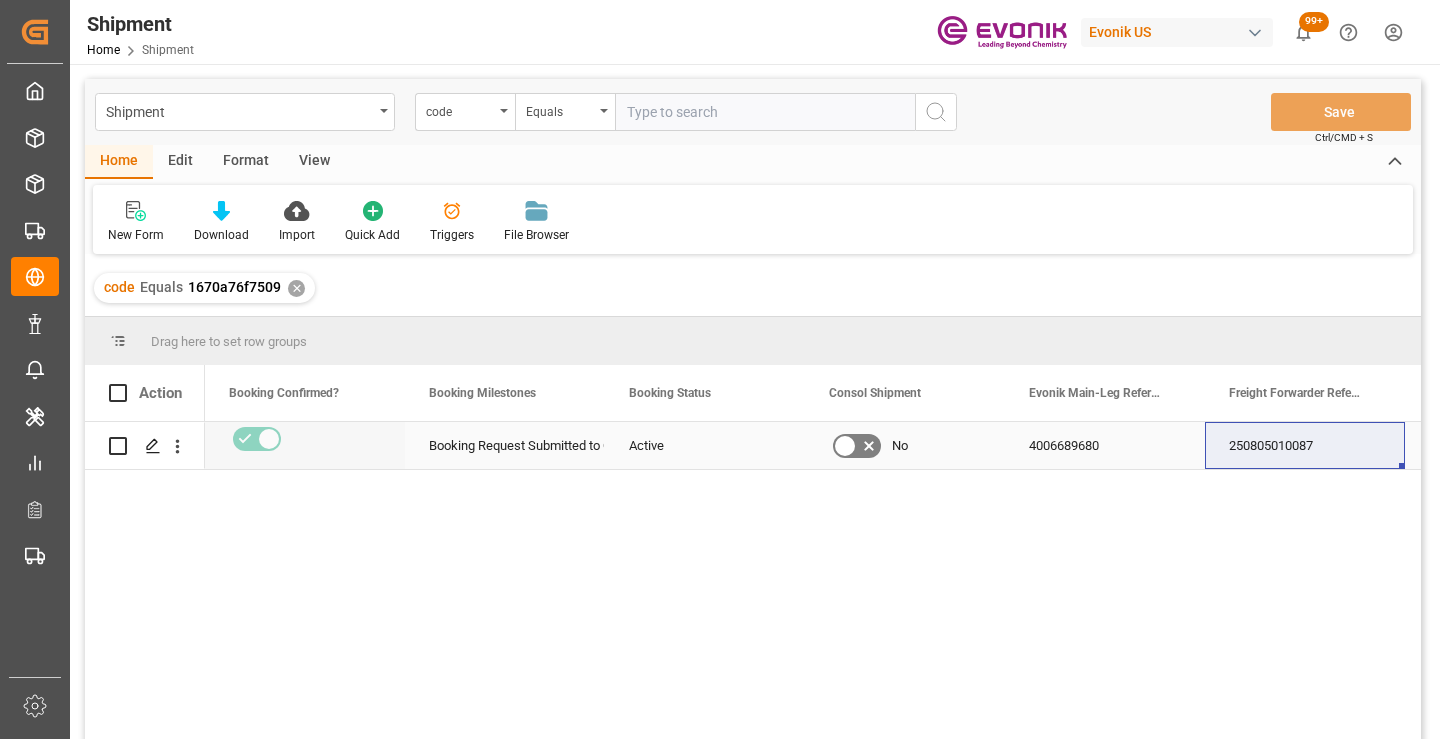 click on "250805010087" at bounding box center [1305, 445] 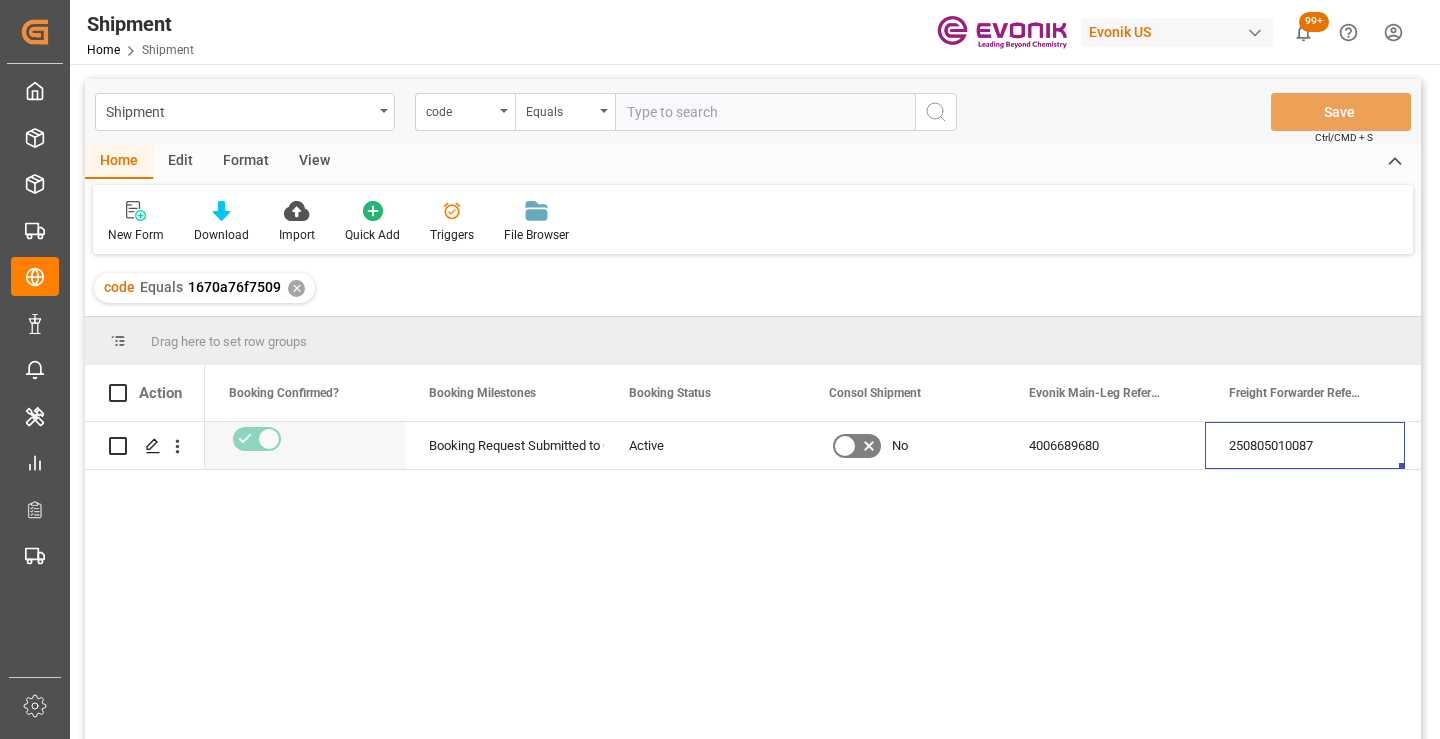 click on "✕" at bounding box center (296, 288) 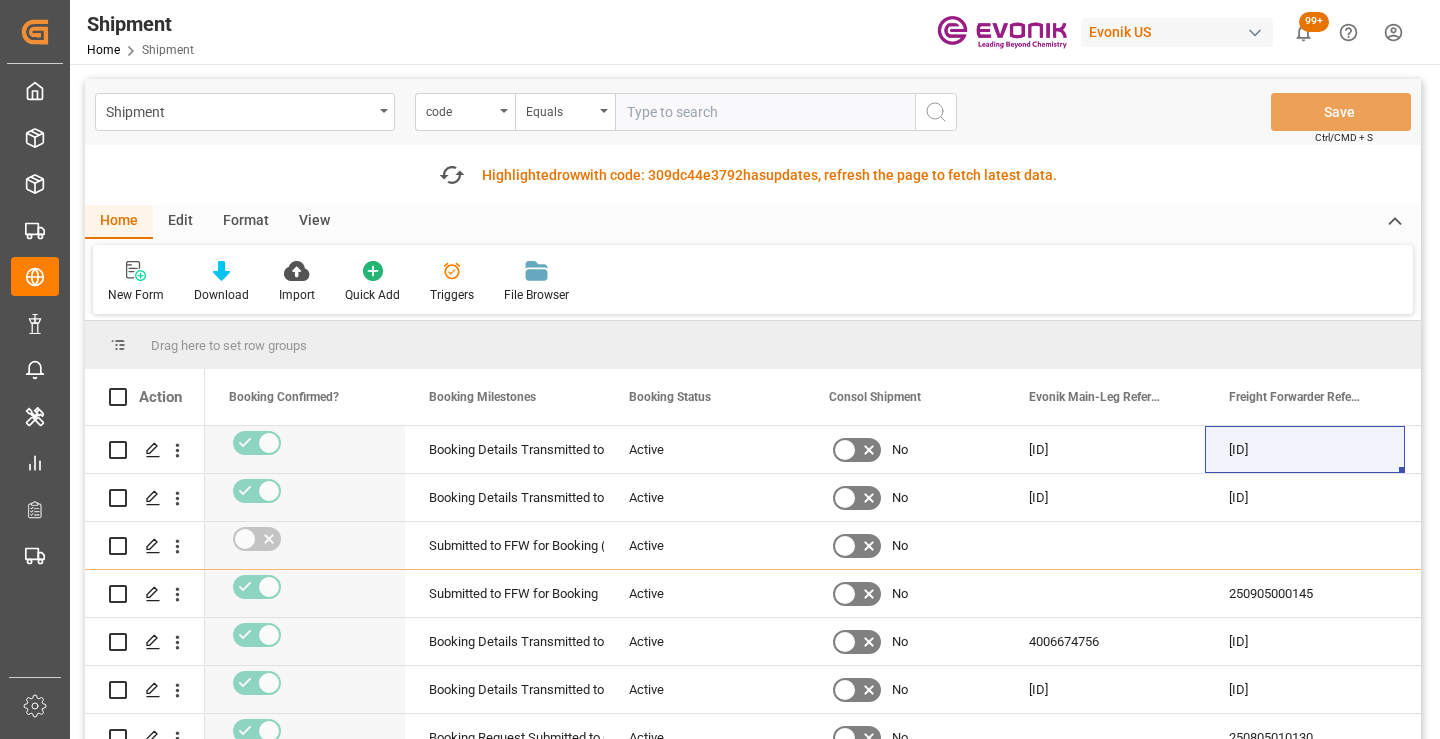 click at bounding box center [765, 112] 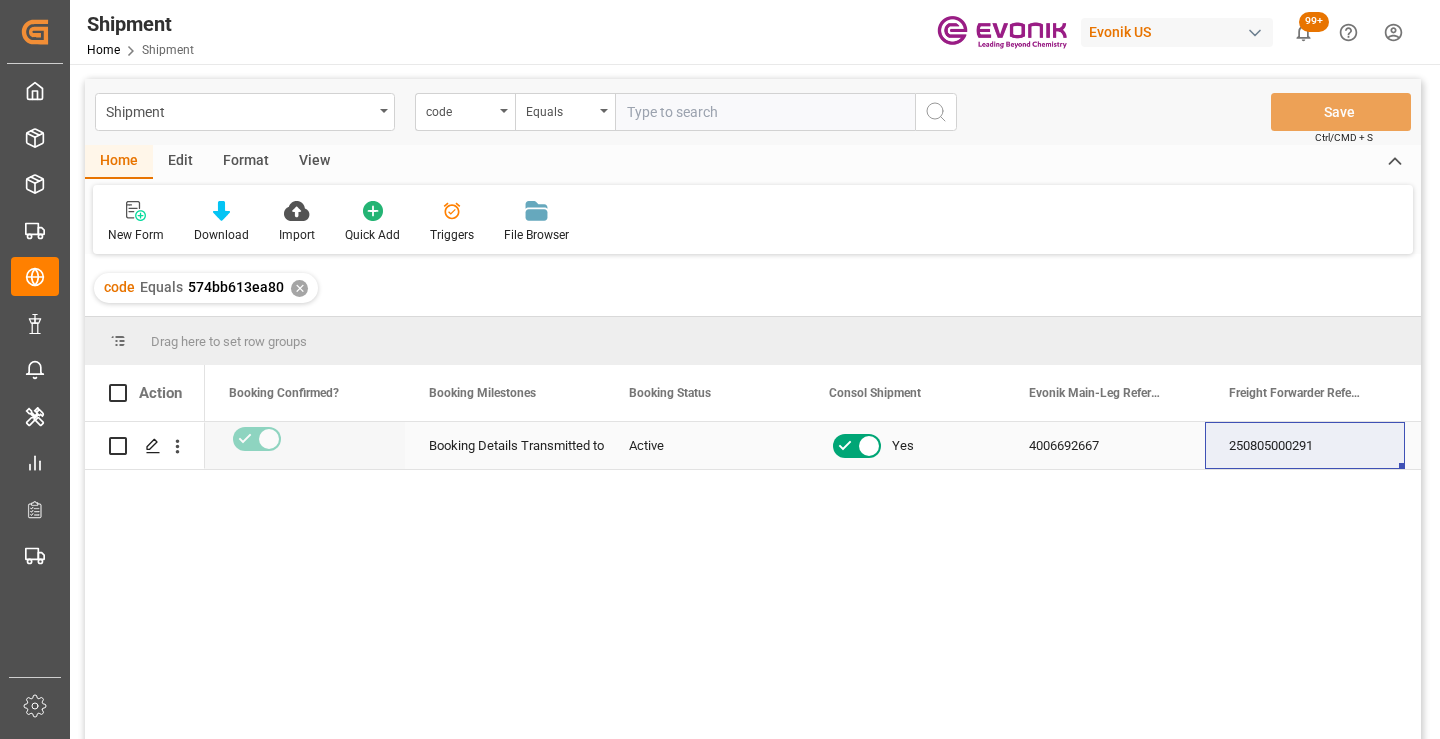 click on "250805000291" at bounding box center [1305, 445] 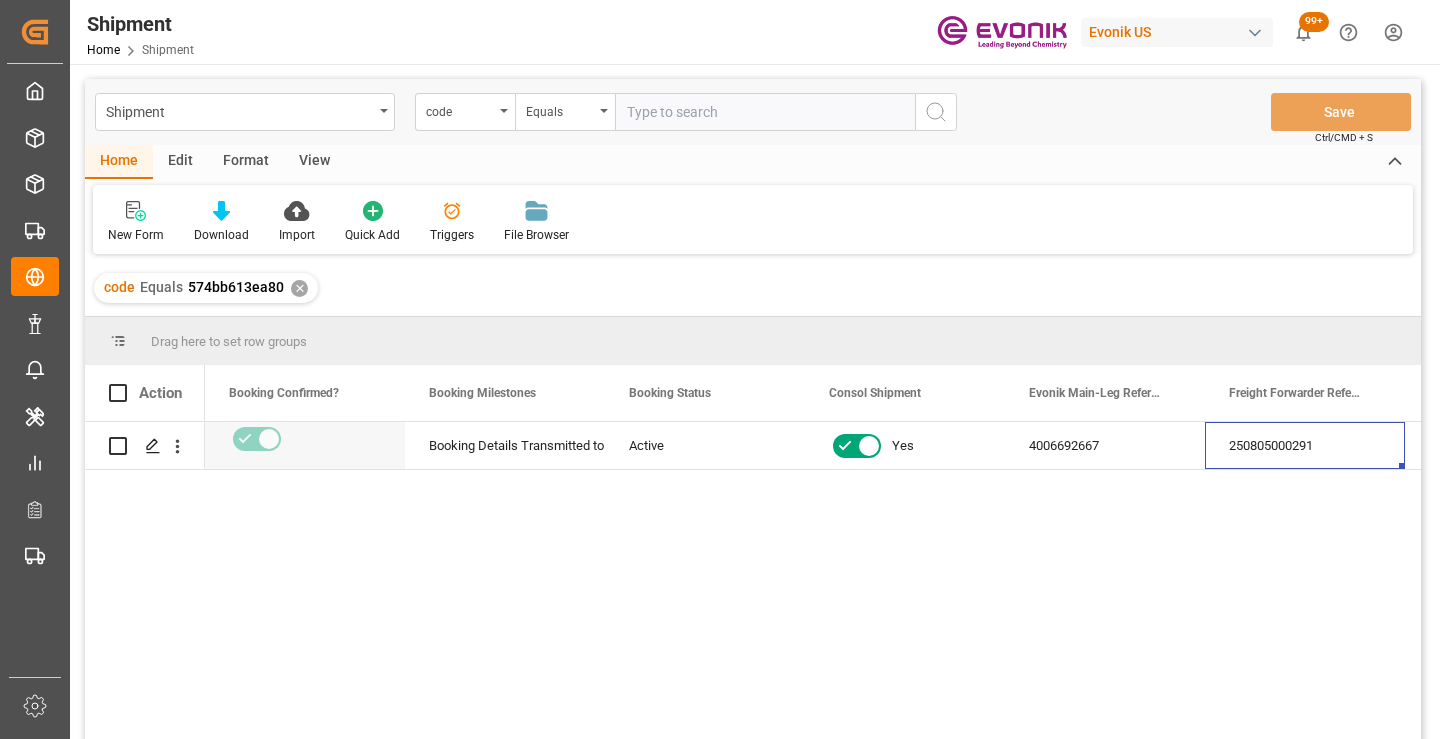 click on "✕" at bounding box center (299, 288) 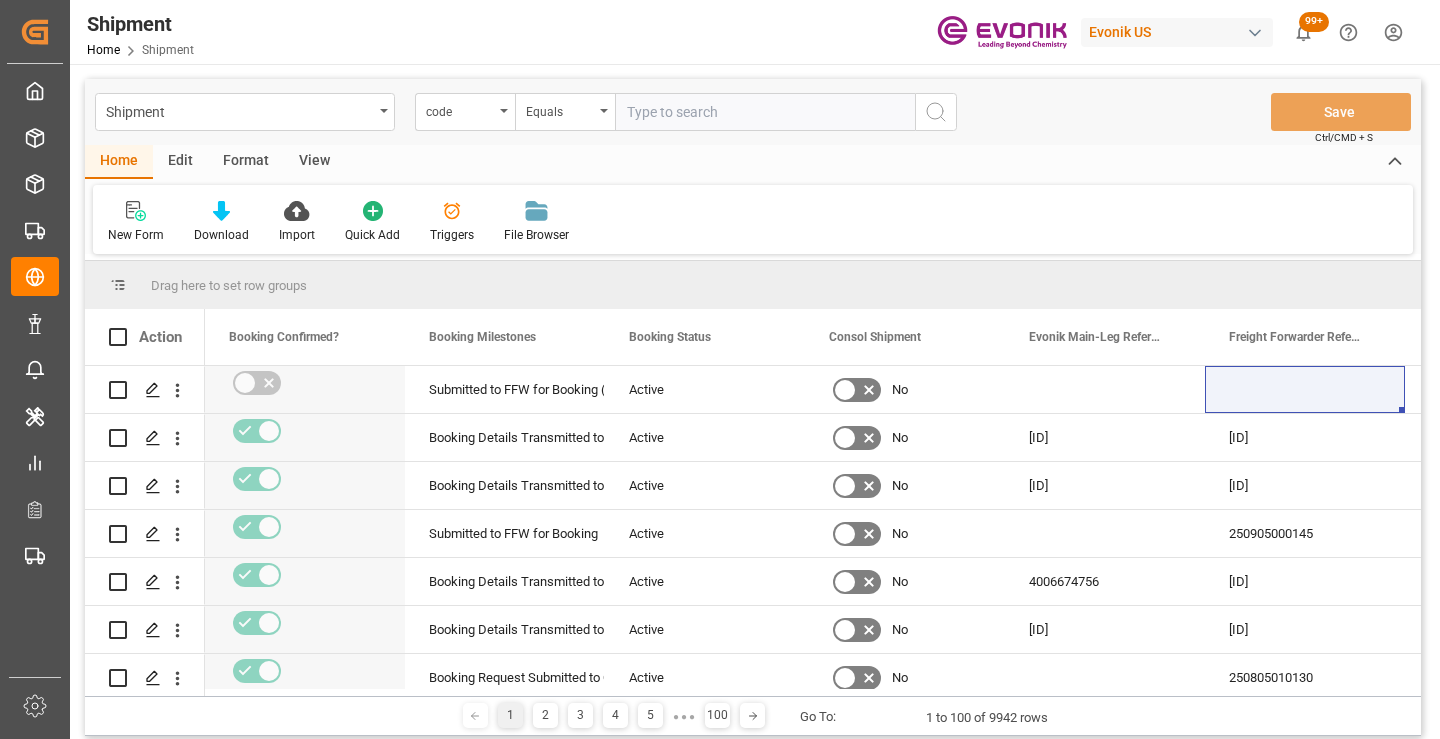 click at bounding box center (765, 112) 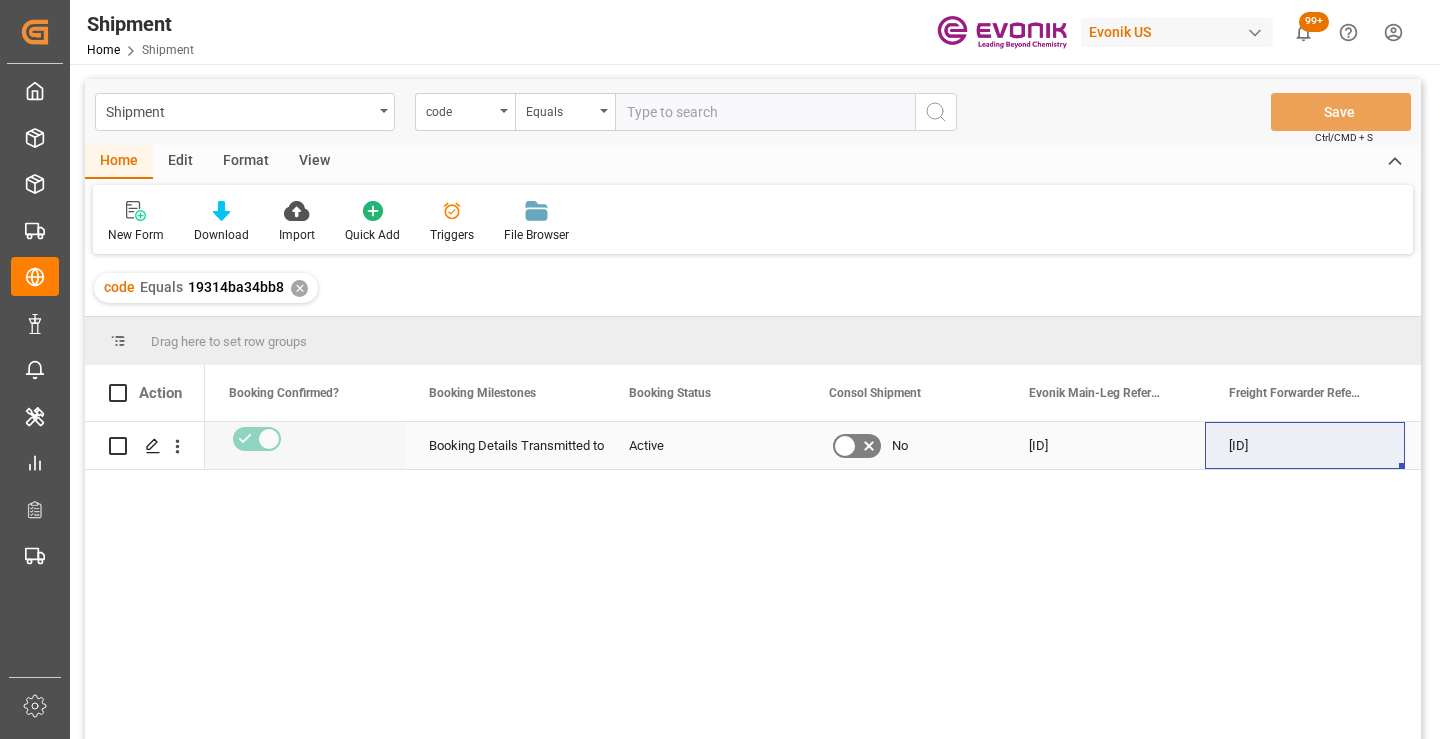 click on "[ID]" at bounding box center (1305, 445) 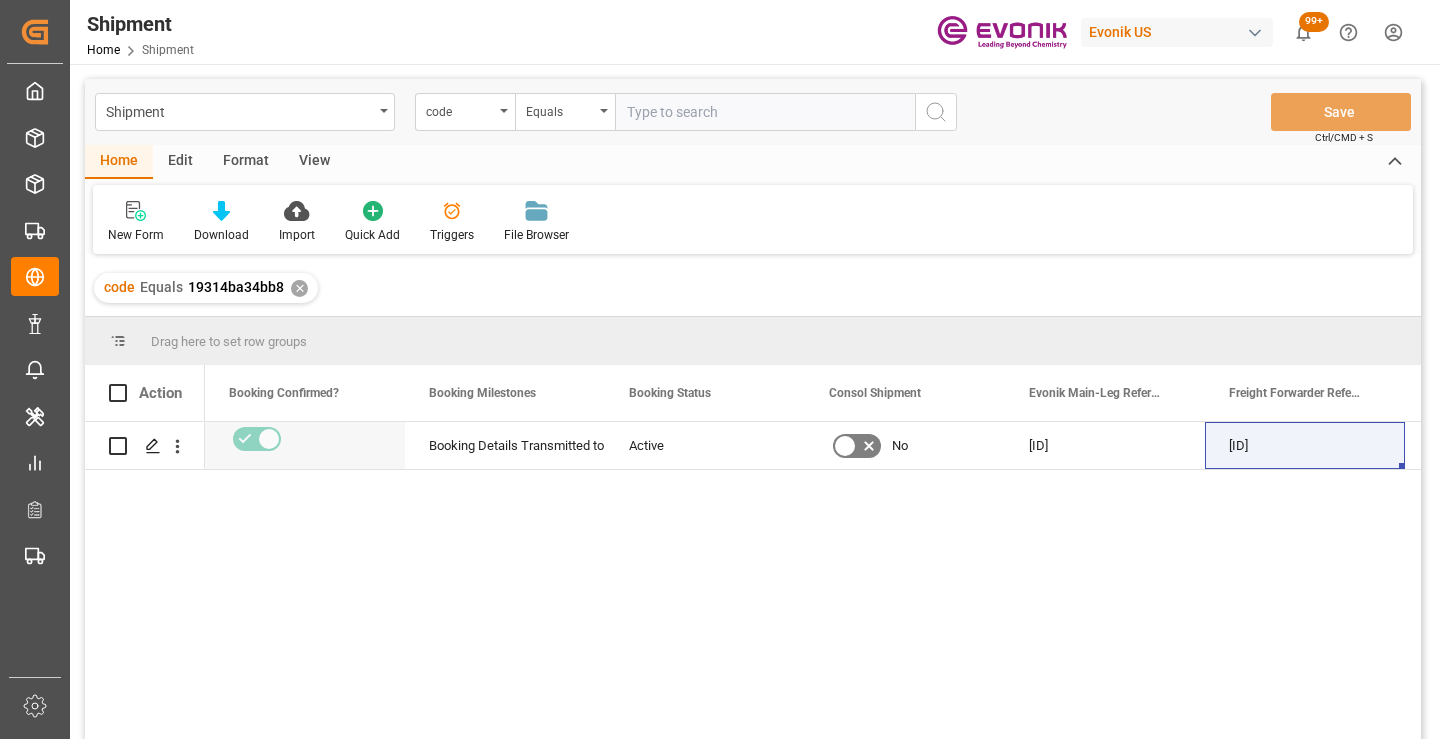 click on "✕" at bounding box center [299, 288] 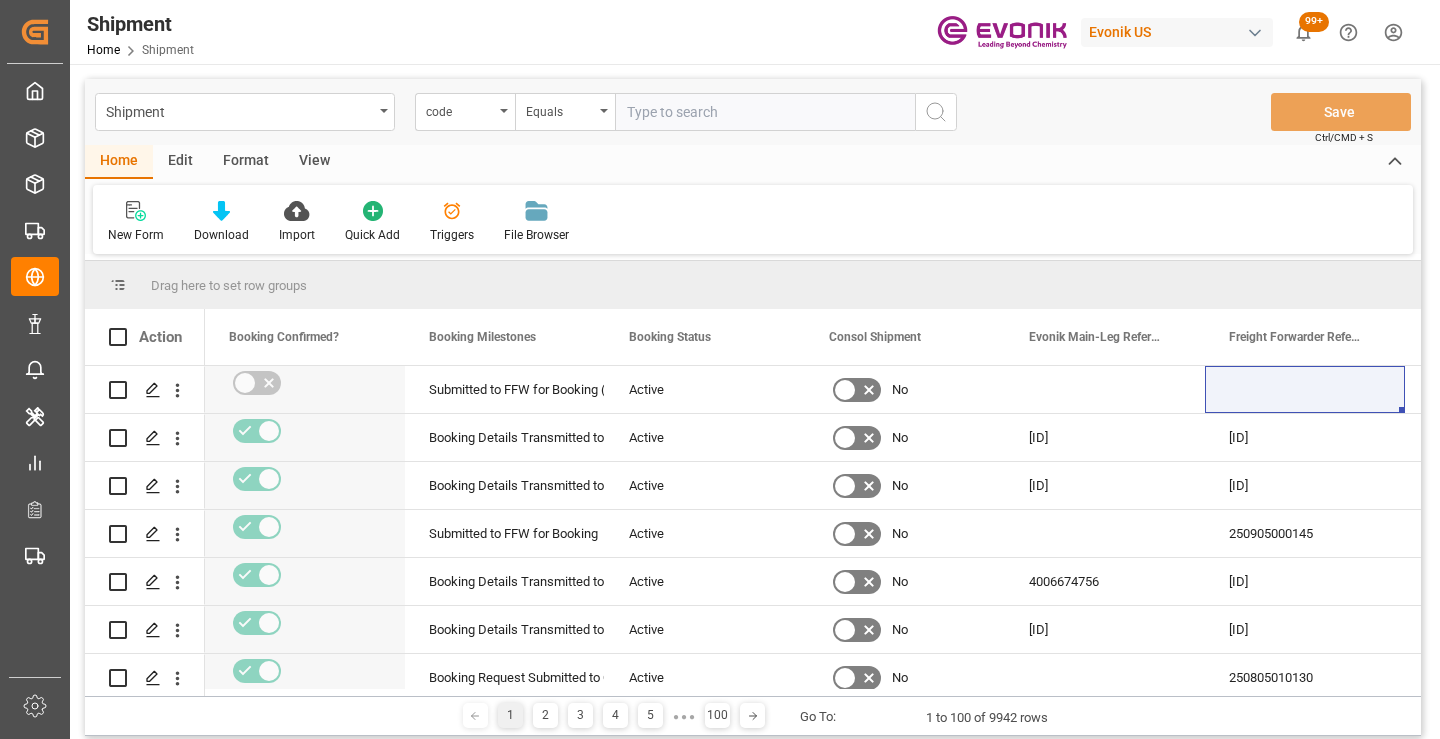 click at bounding box center (765, 112) 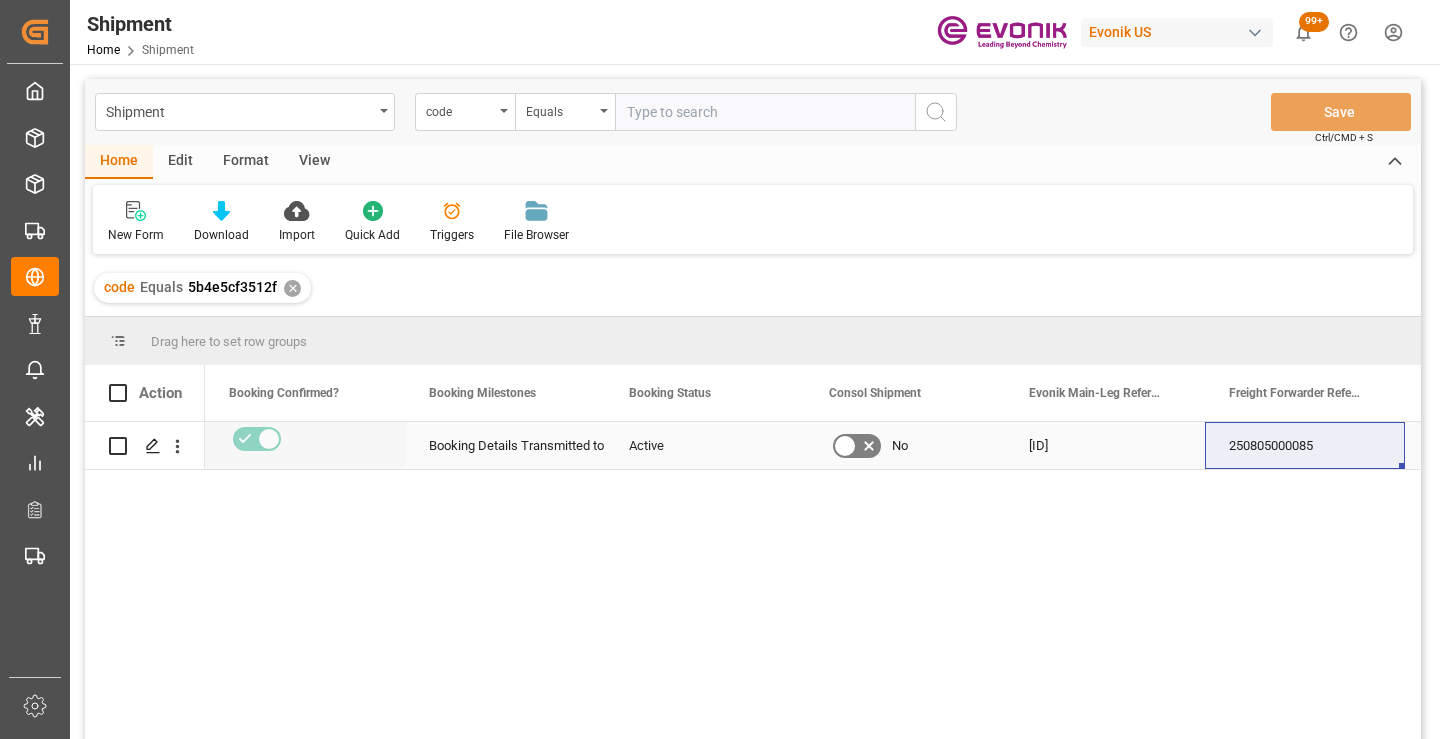 click on "250805000085" at bounding box center (1305, 445) 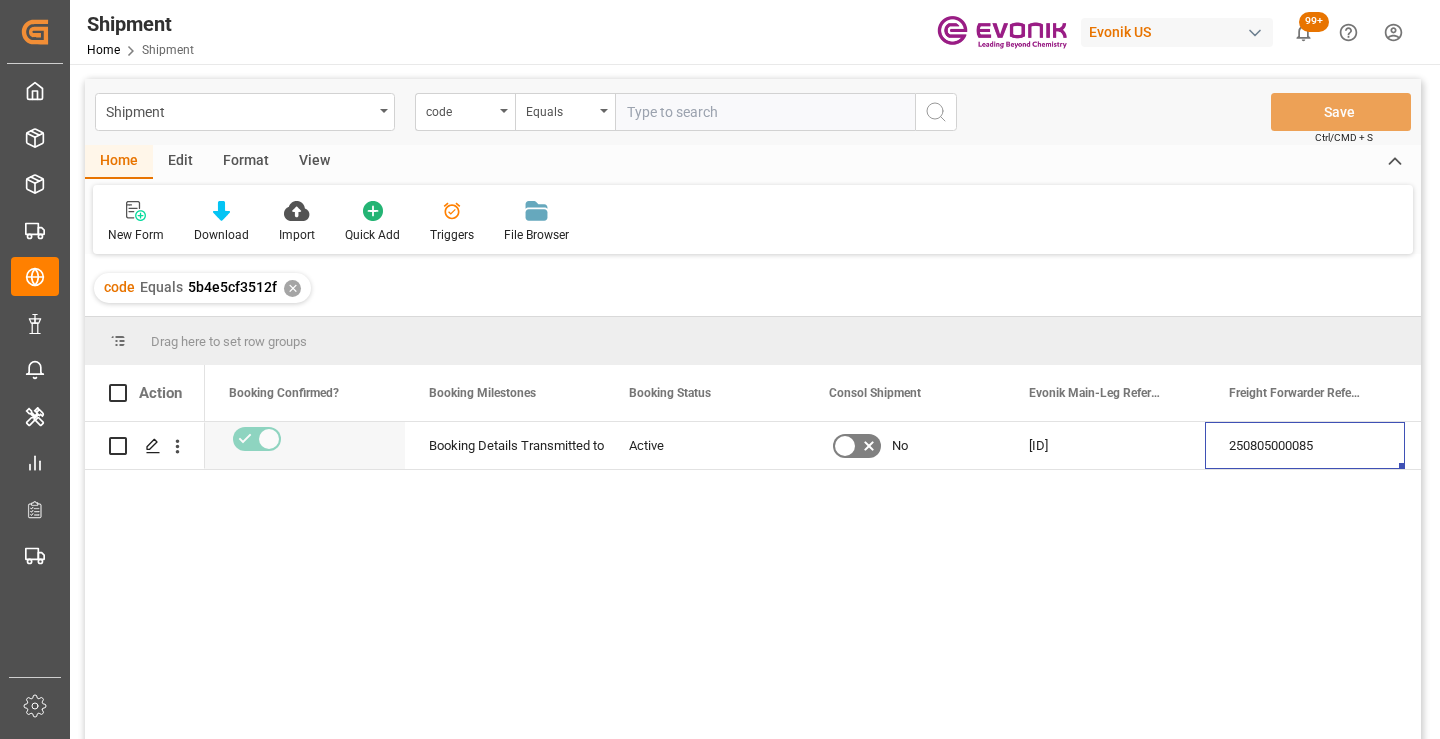 click on "✕" at bounding box center (292, 288) 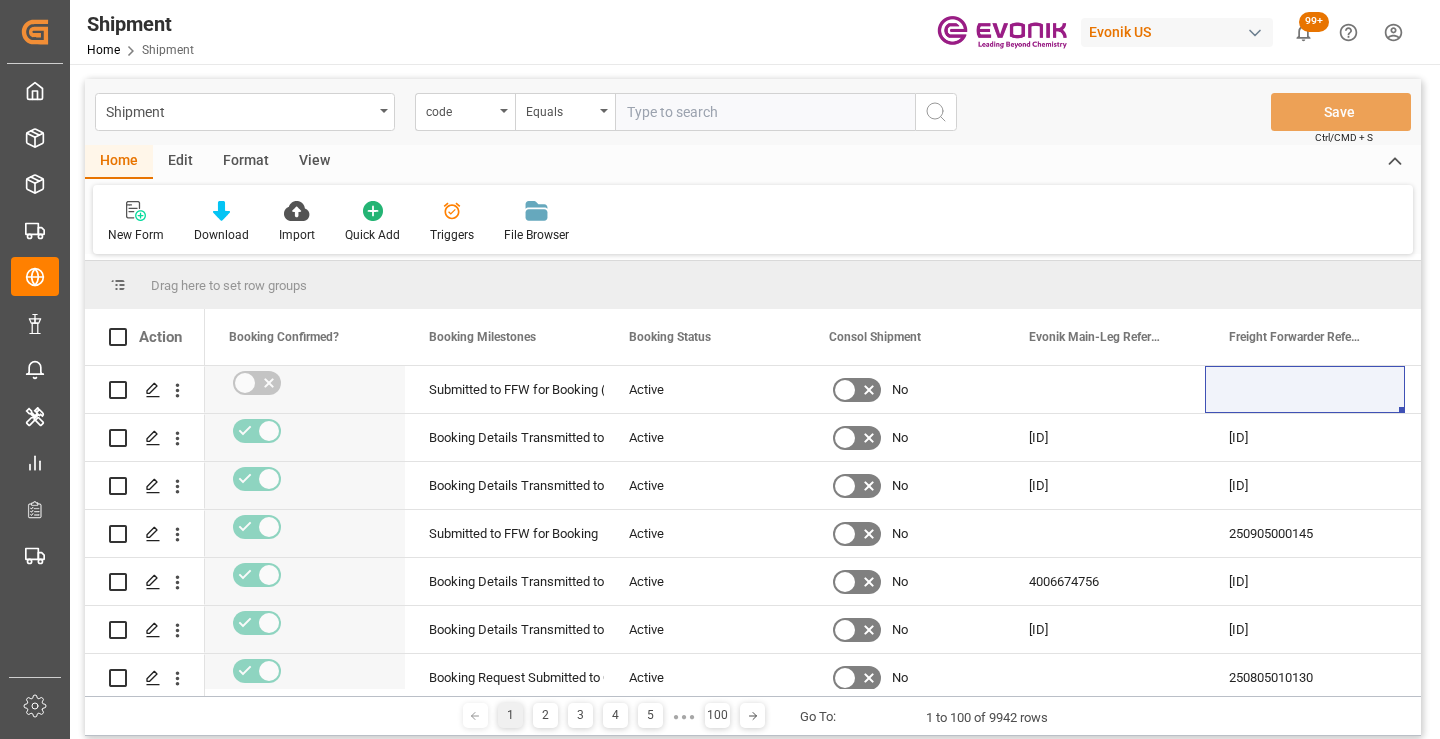 click at bounding box center [765, 112] 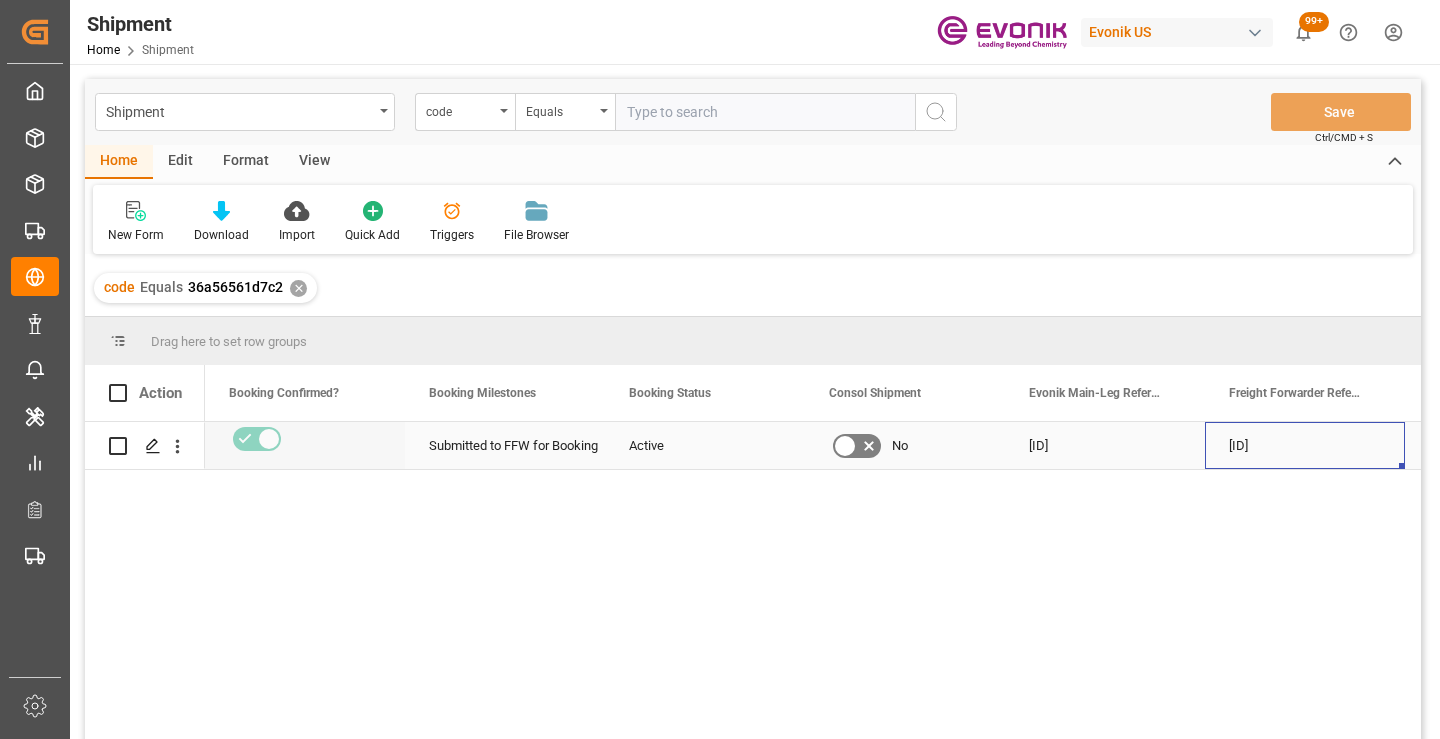 click on "[ID]" at bounding box center [1305, 445] 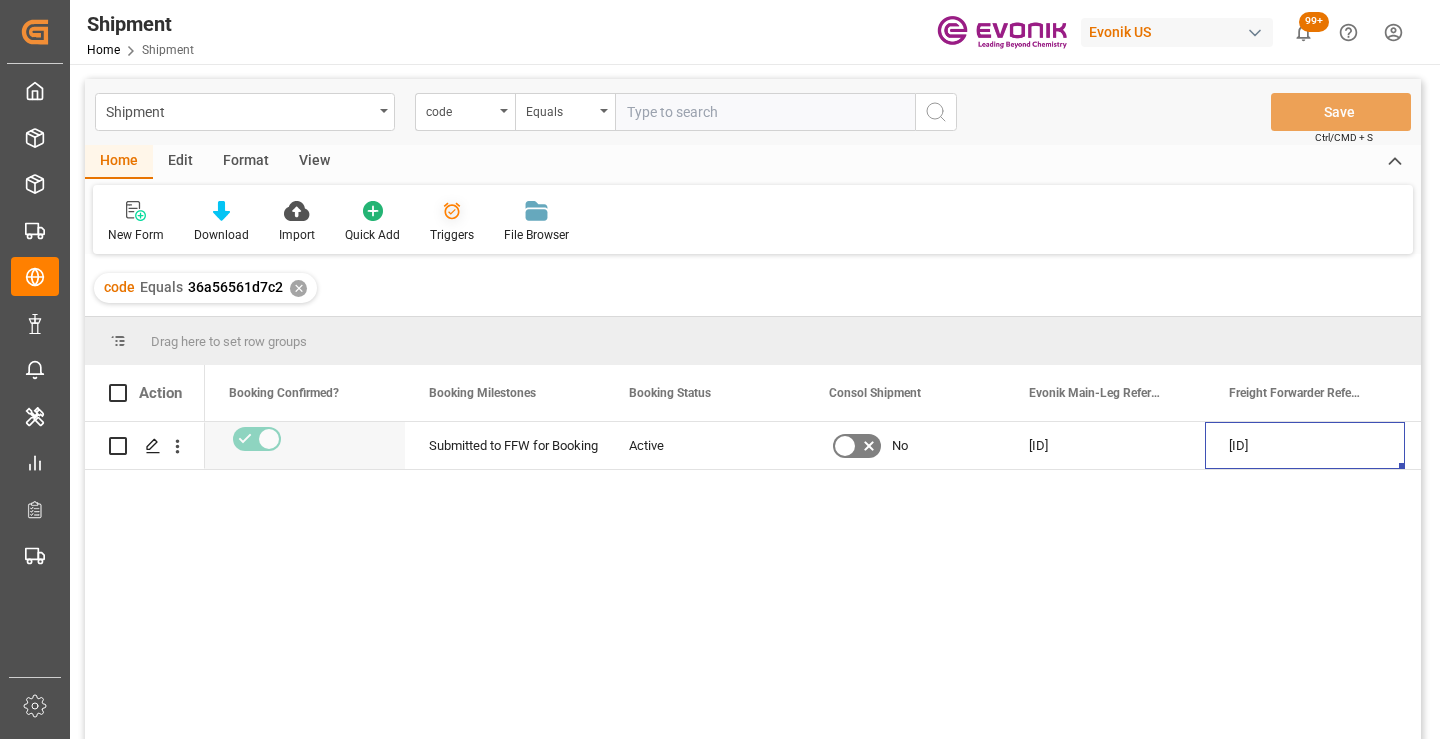 click on "✕" at bounding box center (298, 288) 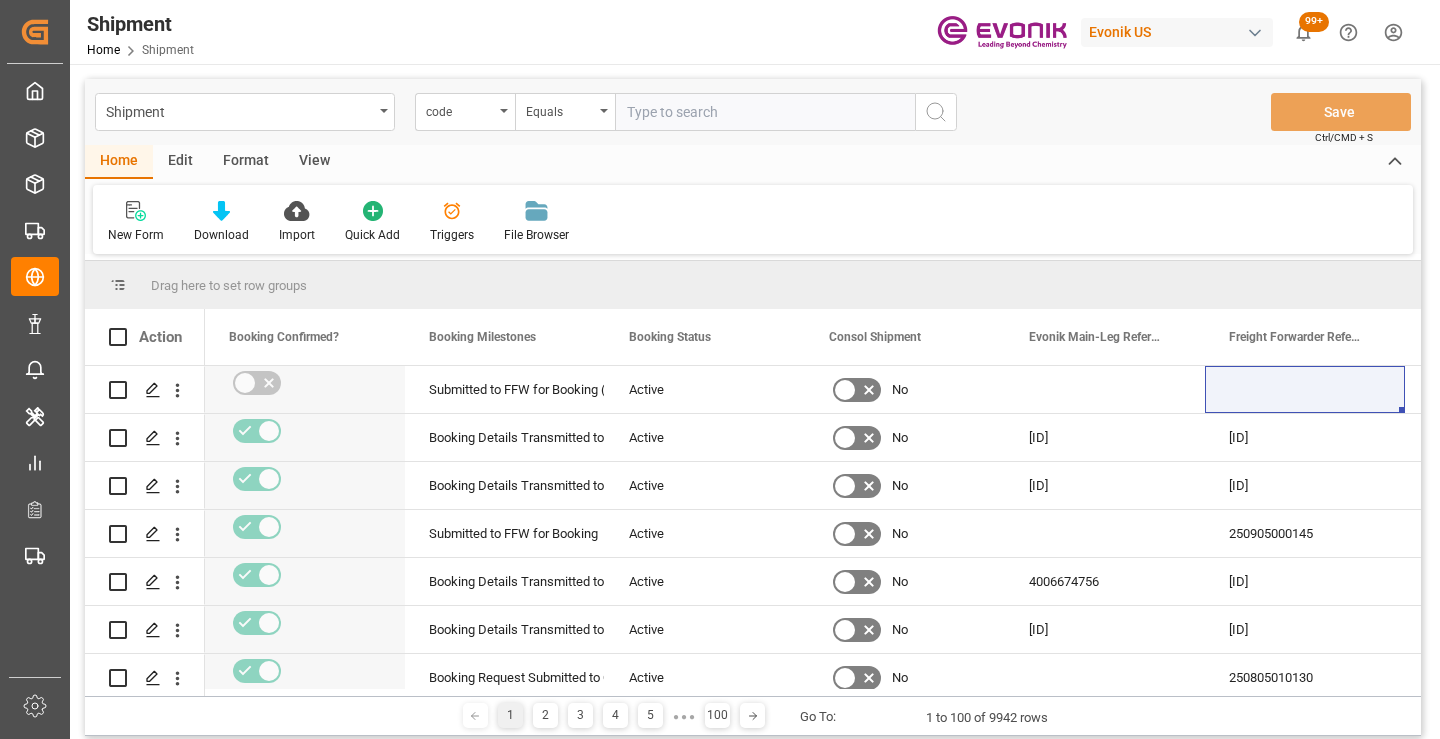 click at bounding box center (765, 112) 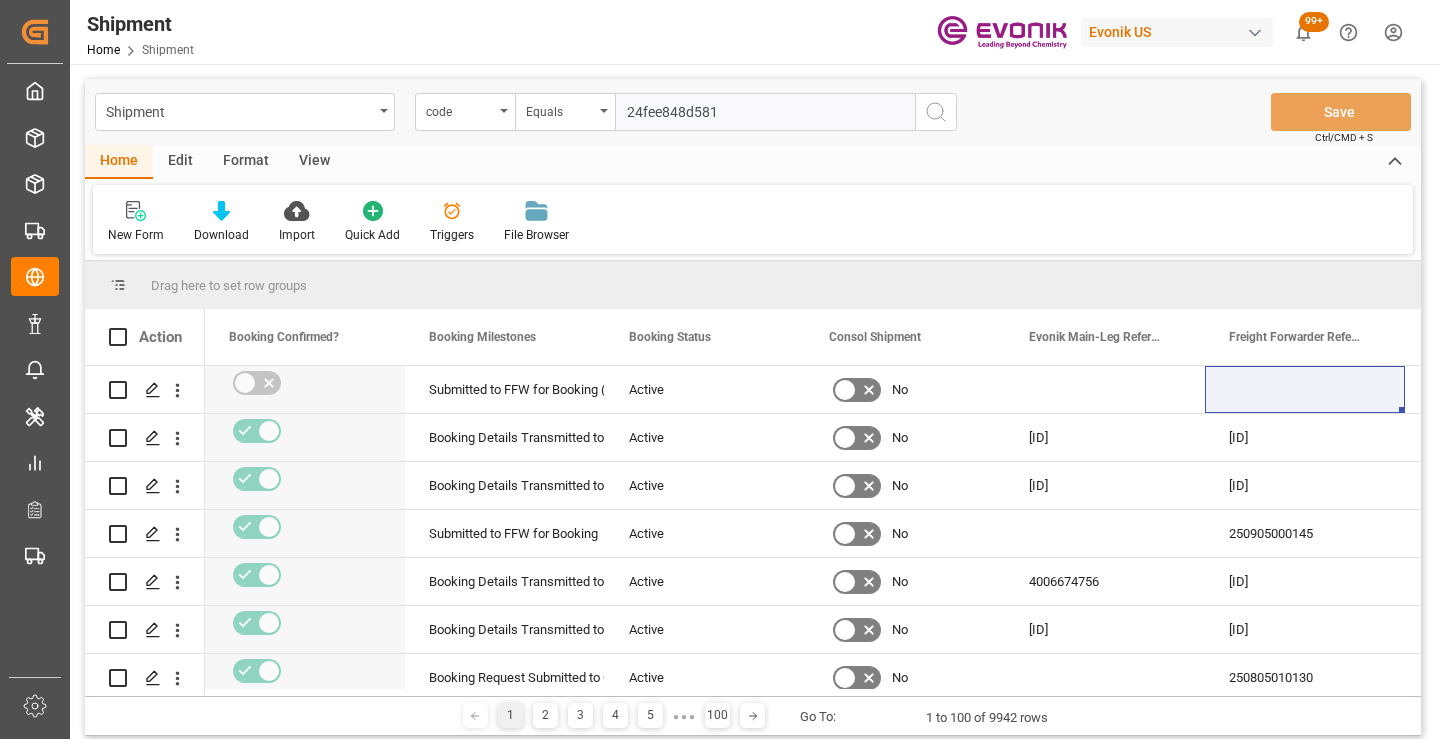 type 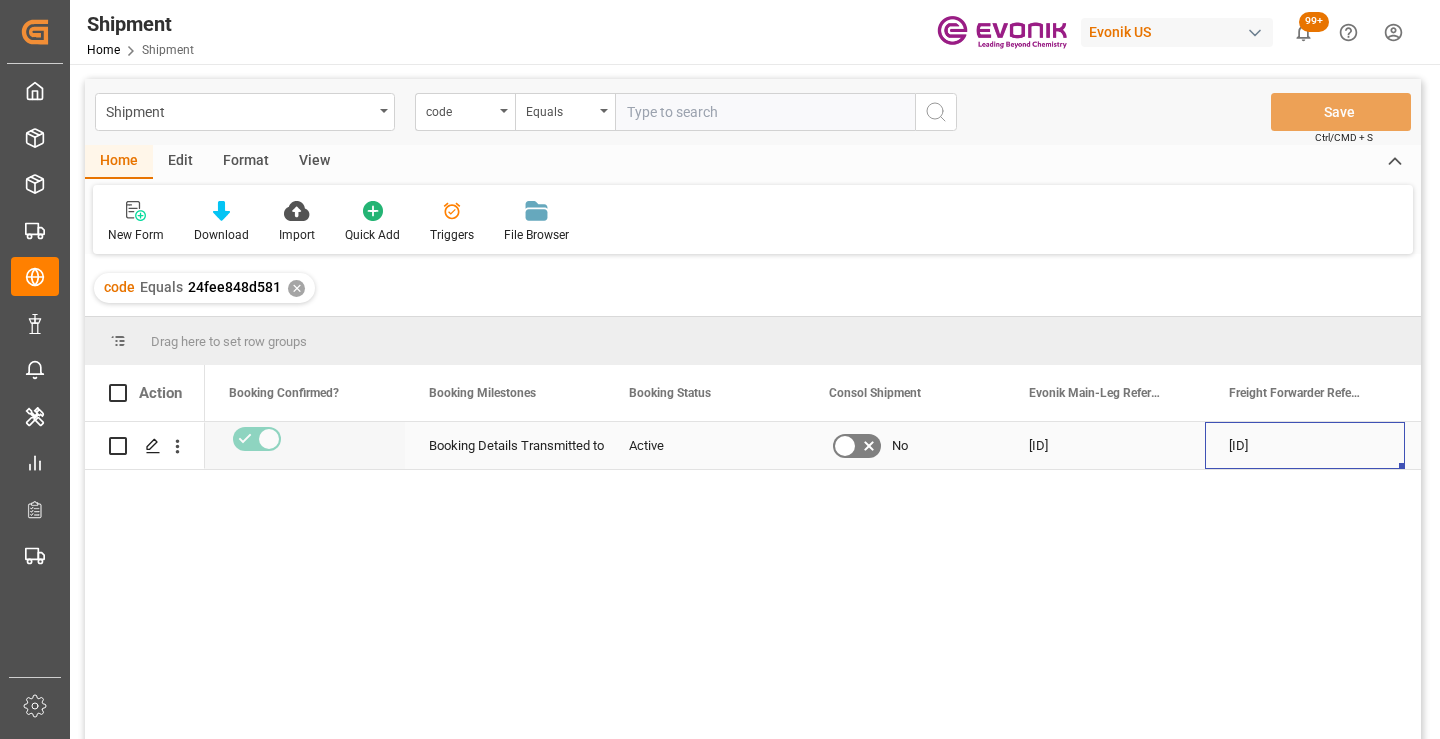 click on "[ID]" at bounding box center [1305, 445] 